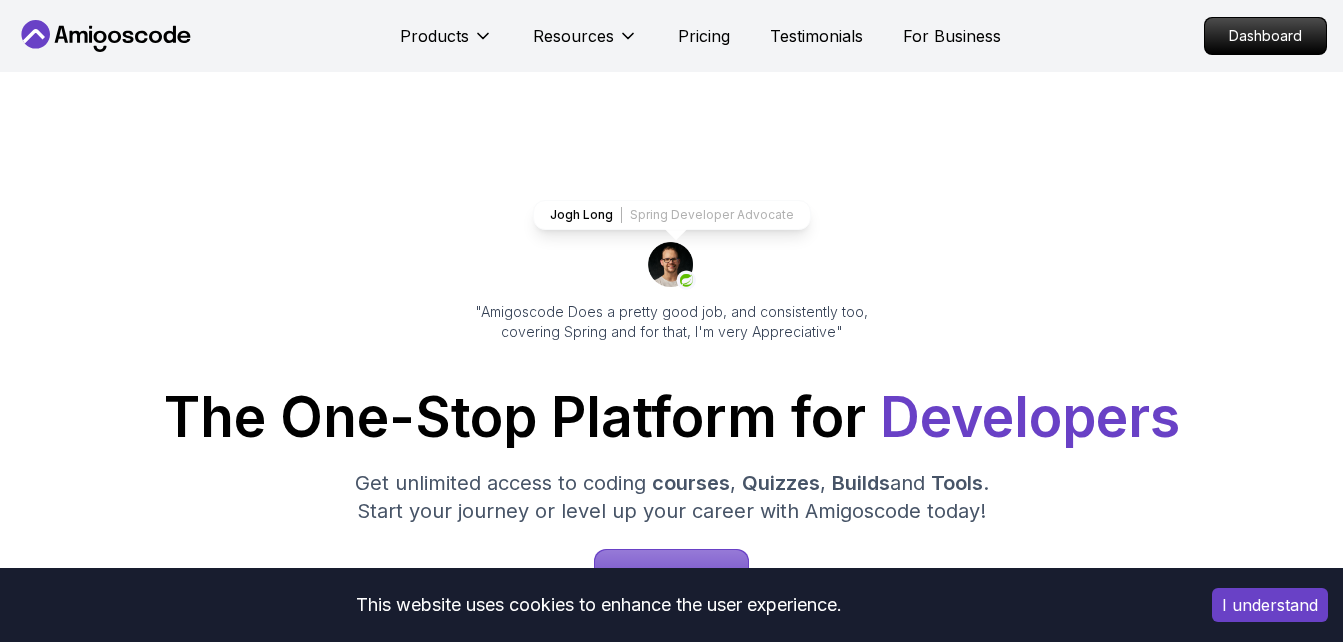 scroll, scrollTop: 0, scrollLeft: 0, axis: both 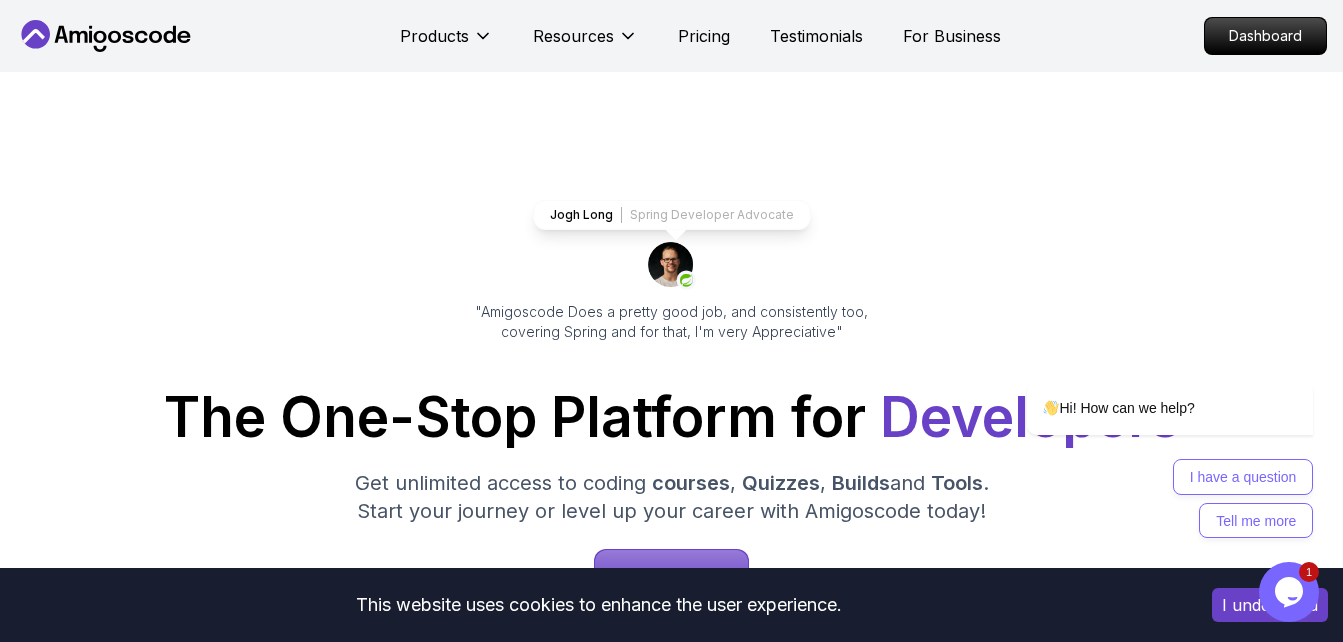 click on "This website uses cookies to enhance the user experience. I understand Products Resources Pricing Testimonials For Business Dashboard Products Resources Pricing Testimonials For Business Dashboard Jogh Long Spring Developer Advocate "Amigoscode Does a pretty good job, and consistently too, covering Spring and for that, I'm very Appreciative" The One-Stop Platform for   Developers Get unlimited access to coding   courses ,   Quizzes ,   Builds  and   Tools . Start your journey or level up your career with Amigoscode today! Start for Free https://amigoscode.com/dashboard OUR AMIGO STUDENTS WORK IN TOP COMPANIES Courses Builds Discover Amigoscode's Latest   Premium Courses! Get unlimited access to coding   courses ,   Quizzes ,   Builds  and   Tools . Start your journey or level up your career with Amigoscode today! Browse all  courses Advanced Spring Boot Pro Dive deep into Spring Boot with our advanced course, designed to take your skills from intermediate to expert level. NEW Spring Boot for Beginners Pro Pro" at bounding box center [671, 6149] 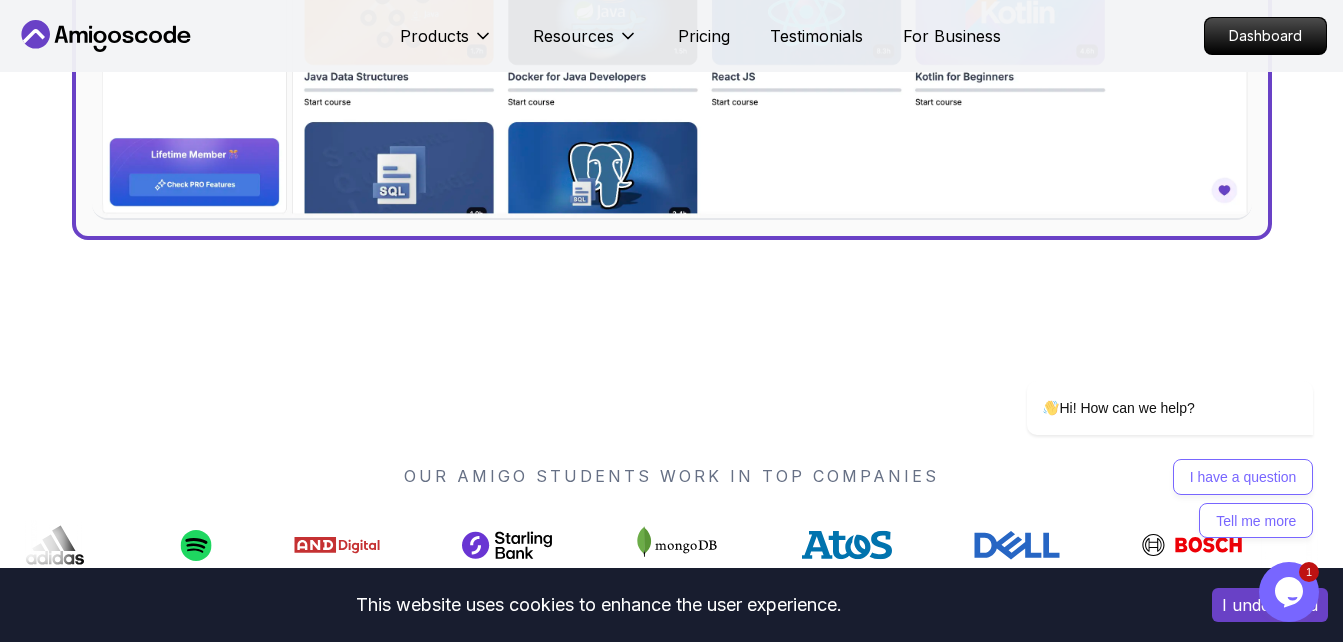 scroll, scrollTop: 639, scrollLeft: 0, axis: vertical 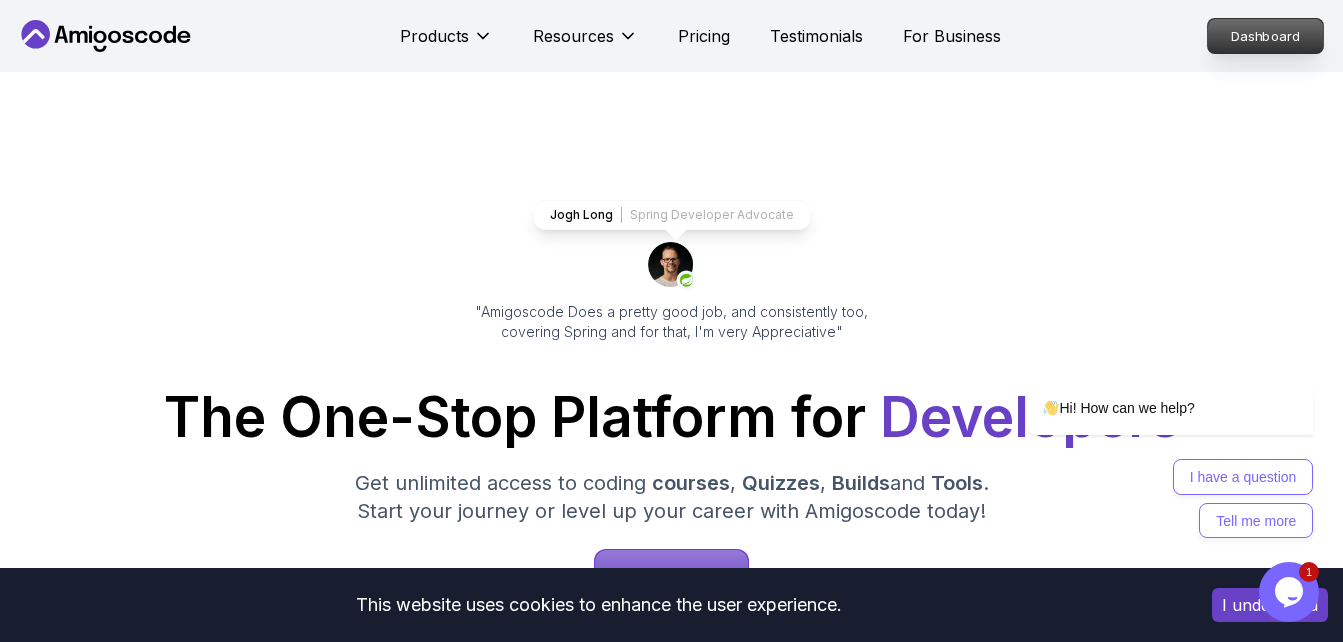 click on "Dashboard" at bounding box center (1265, 36) 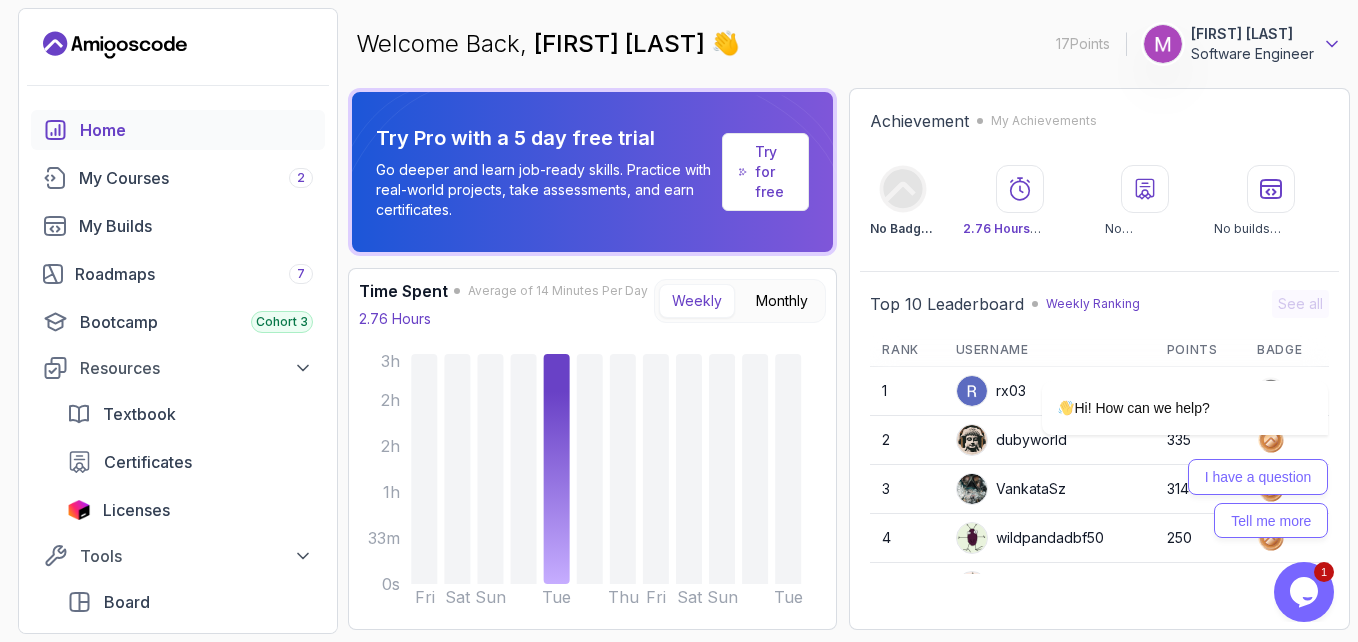 click 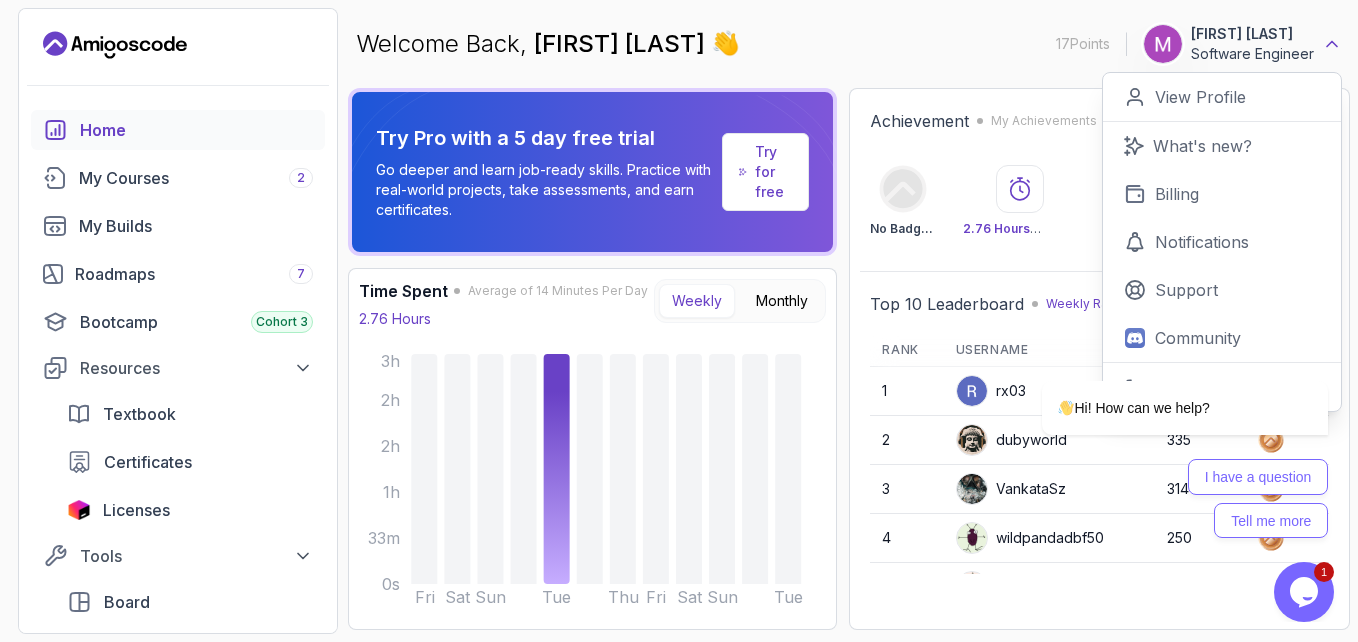 click 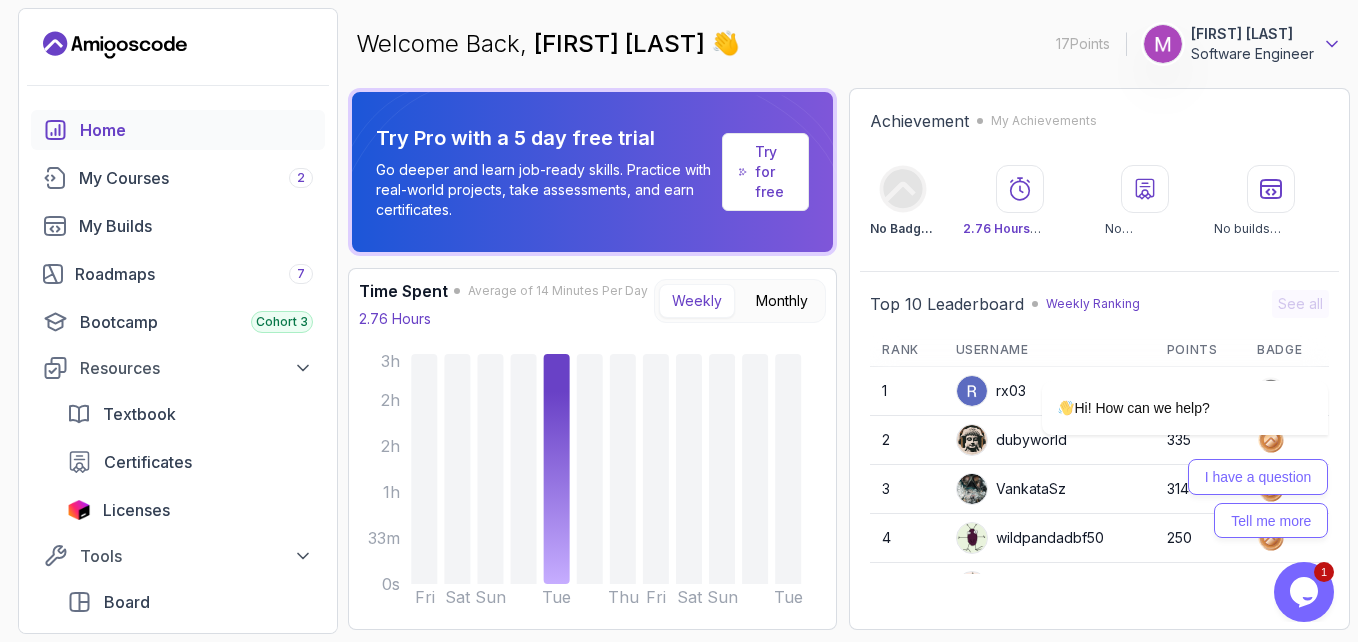 click 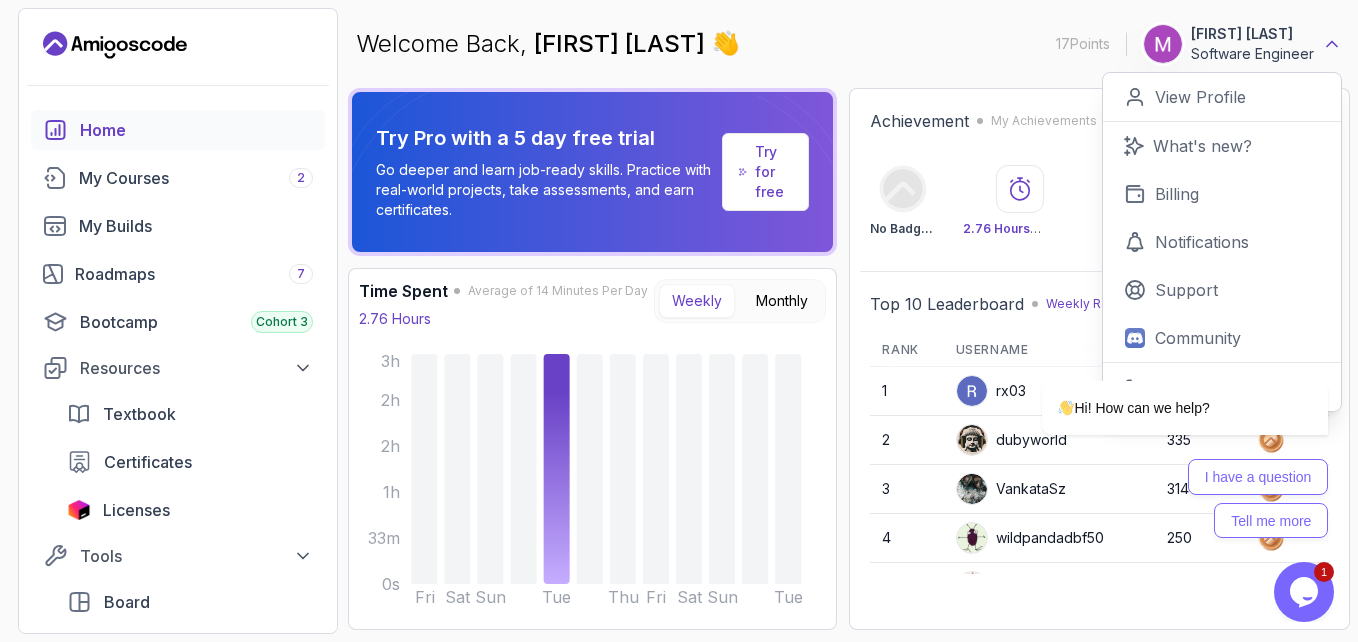 click 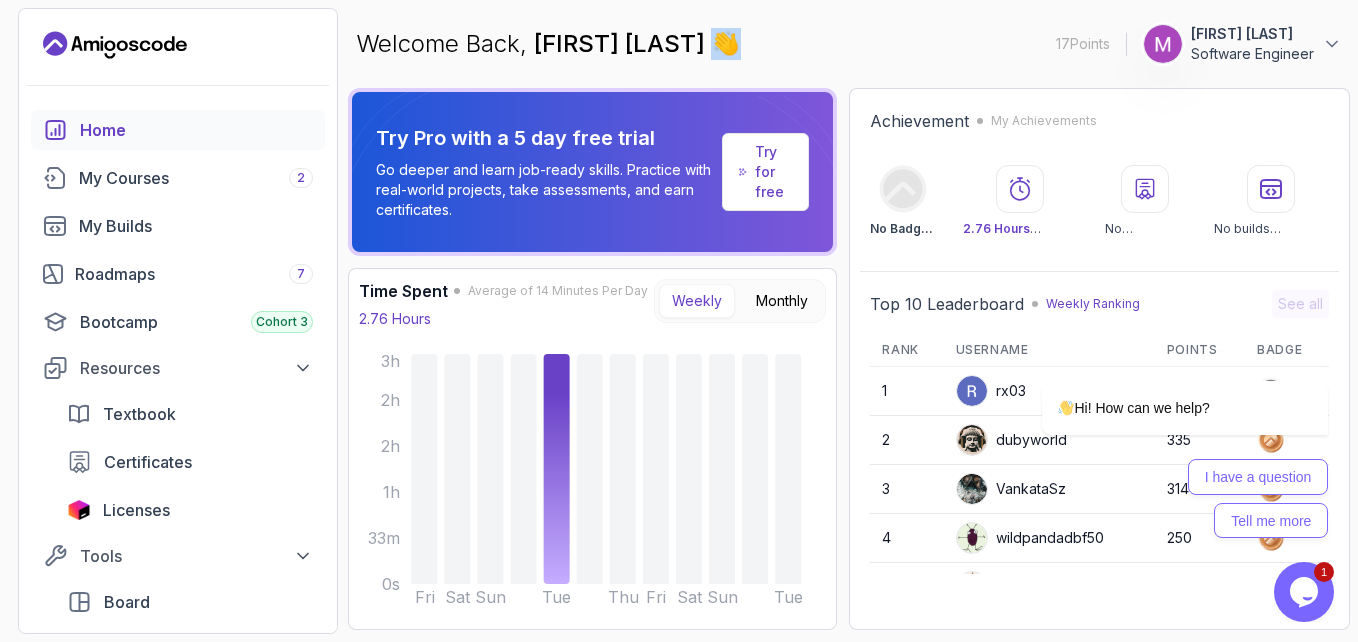 click on "👋" at bounding box center [726, 44] 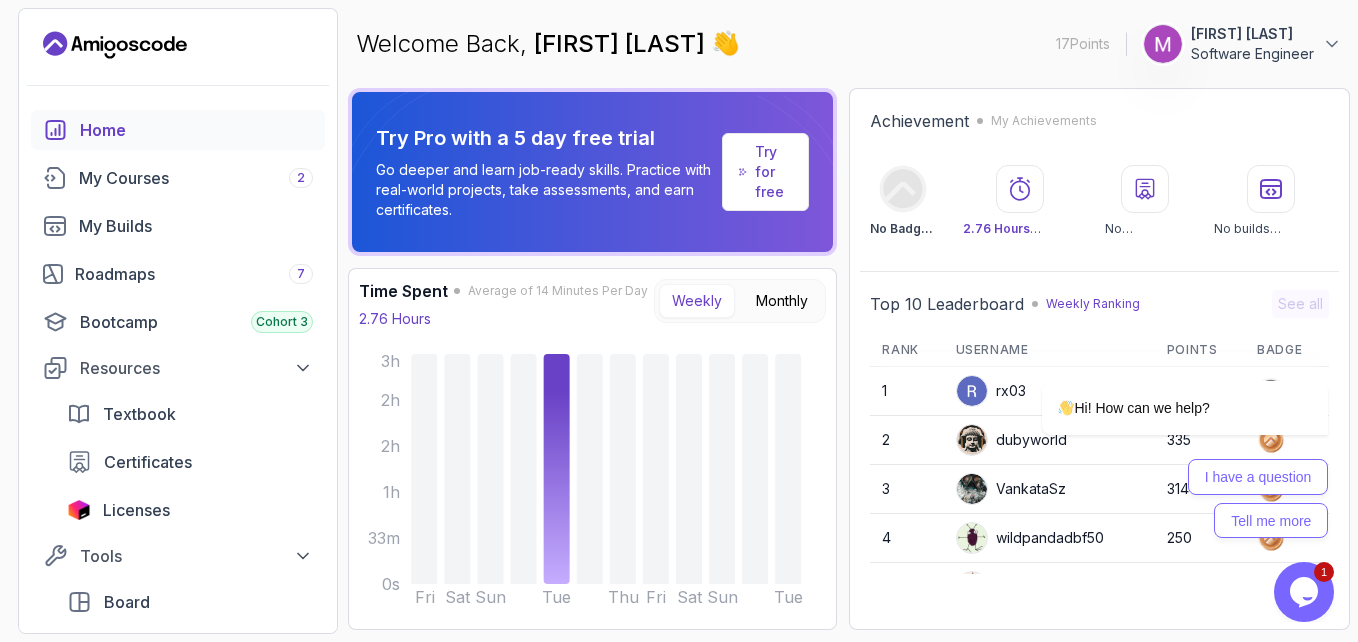 click on "Welcome Back,   [FIRST] [LAST]   👋 17  Points 1 [FIRST] [LAST] Software Engineer" at bounding box center [849, 44] 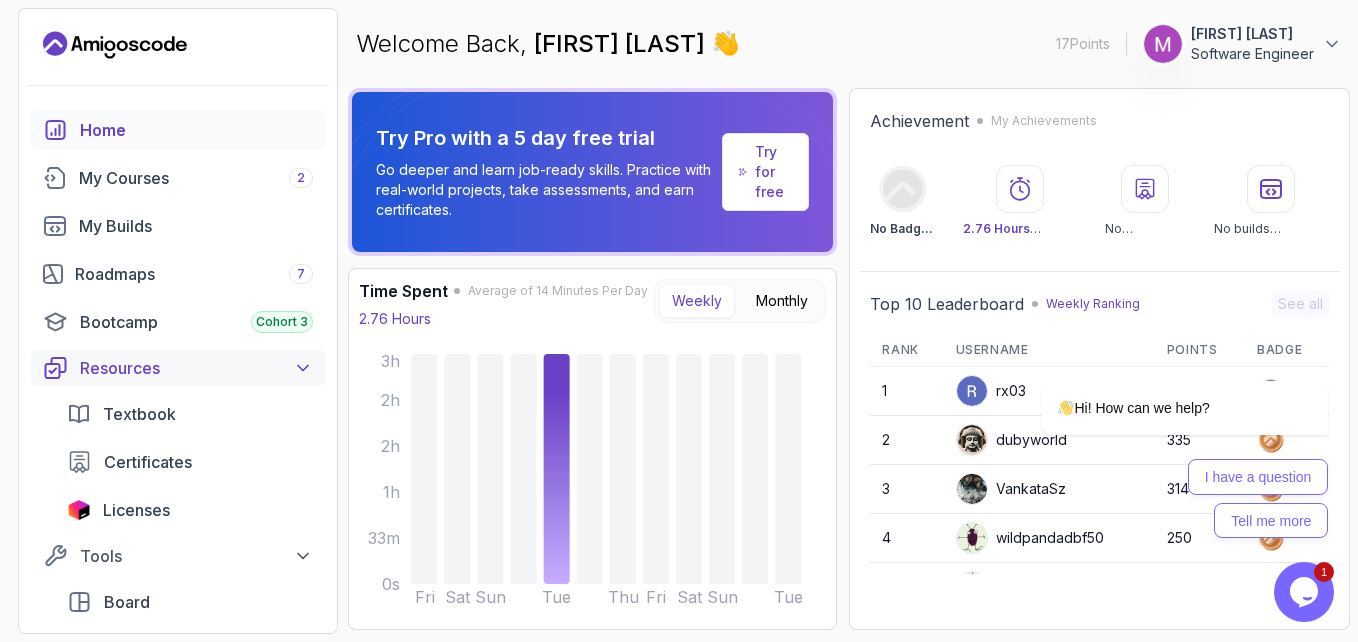 click on "Resources" at bounding box center [196, 368] 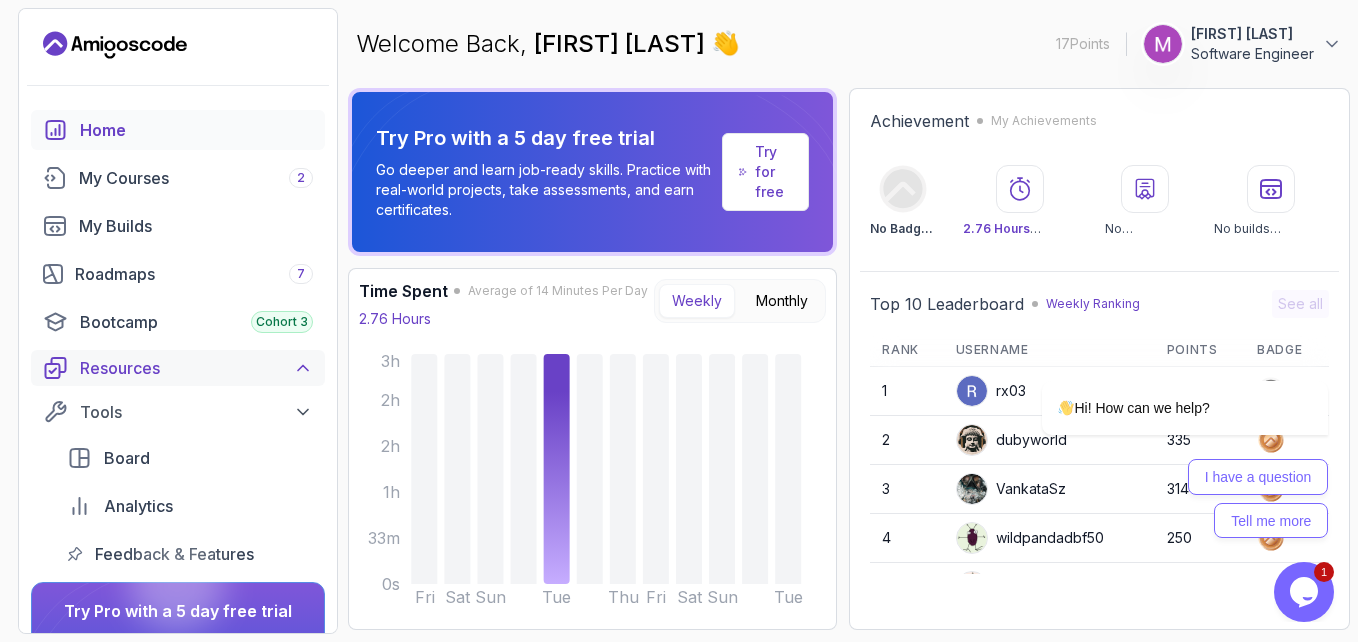 click on "Resources" at bounding box center (196, 368) 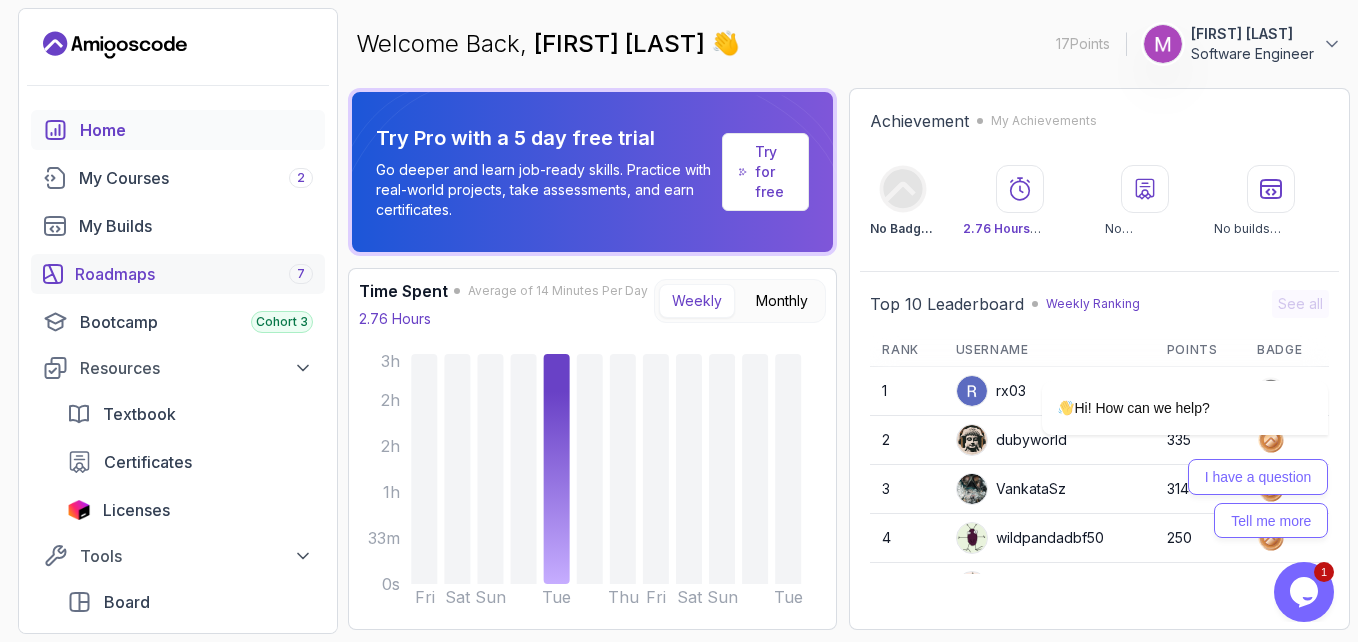 click on "Roadmaps 7" at bounding box center [194, 274] 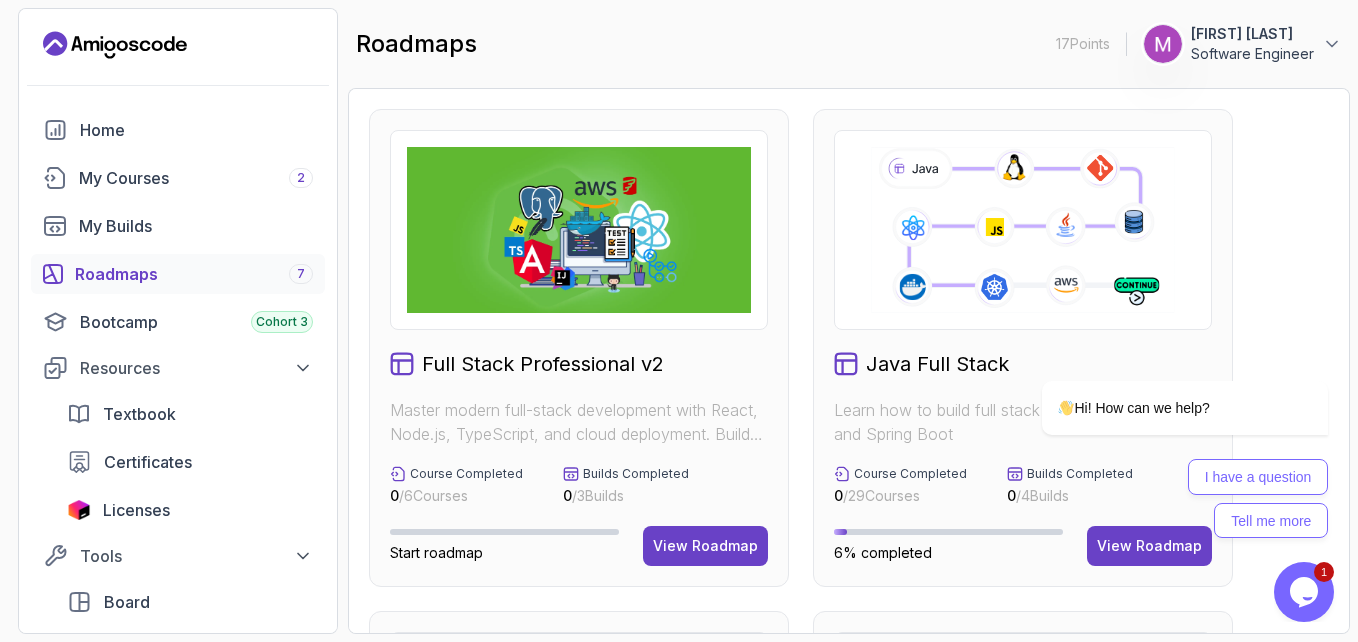 click on "Full Stack Professional v2 Master modern full-stack development with React, Node.js, TypeScript, and cloud deployment. Build scalable applications from frontend to backend with industry best practices. Course Completed 0 / 6  Courses Builds Completed 0 / 3  Builds Start roadmap View Roadmap Java Full Stack Learn how to build full stack applications with Java and Spring Boot Course Completed 0 / 29  Courses Builds Completed 0 / 4  Builds 6% completed View Roadmap Core Java (Java Master Class) Learn how to build full stack applications with Java and Spring Boot Course Completed 0 / 18  Courses 6% completed View Roadmap Spring and Spring Boot Learn how to build full stack applications with Java and Spring Boot Course Completed 0 / 10  Courses Start roadmap View Roadmap Frontend Developer Master modern frontend development from basics to advanced React applications. This structured learning path will take you from HTML fundamentals to building complex React applications. Course Completed 0 / 10  Courses Databases" at bounding box center (849, 1101) 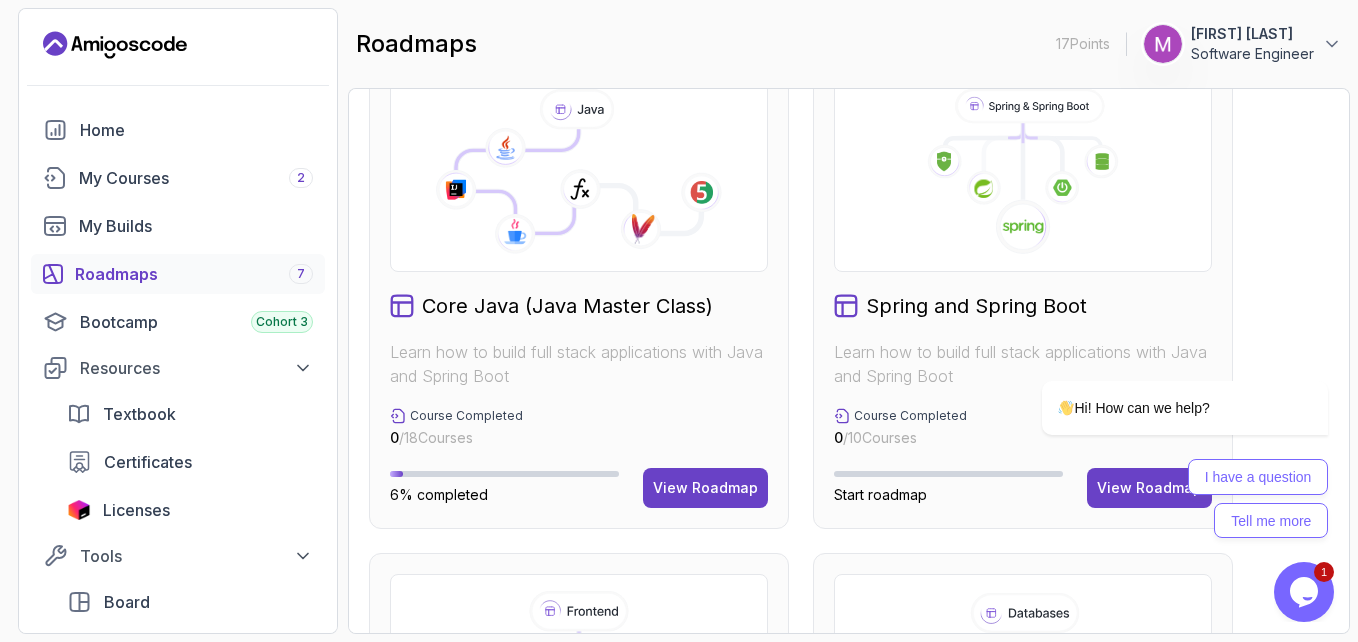 scroll, scrollTop: 520, scrollLeft: 0, axis: vertical 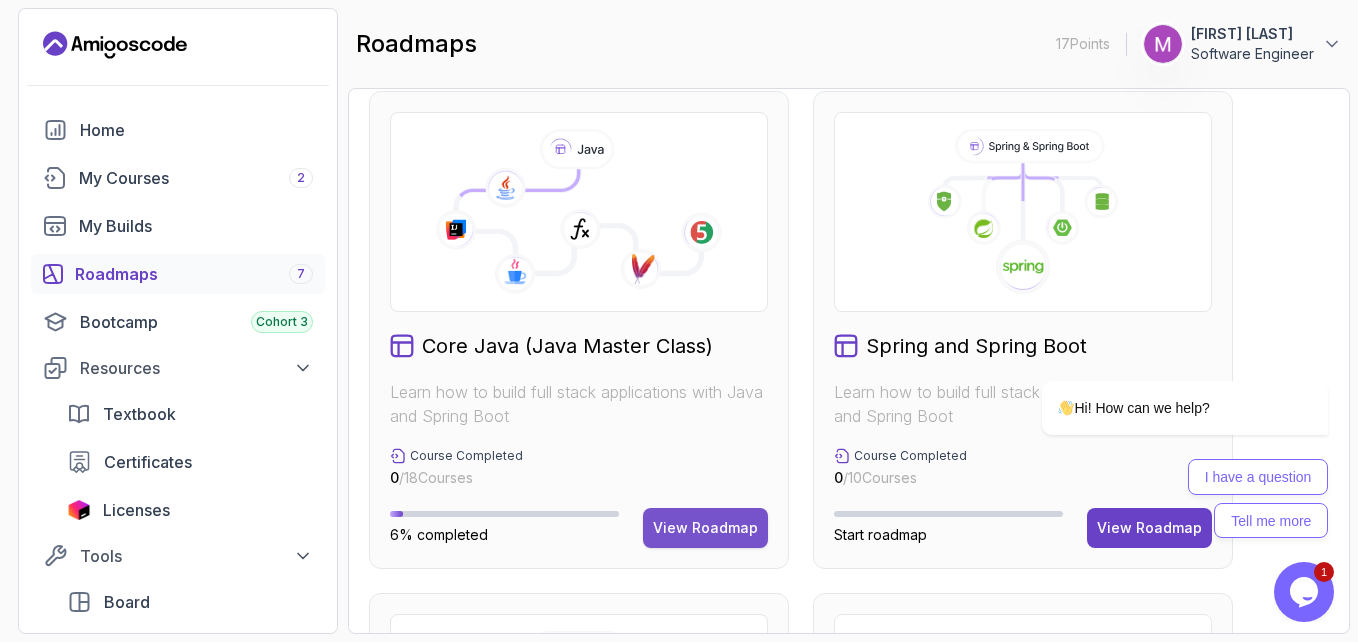 click on "View Roadmap" at bounding box center [705, 528] 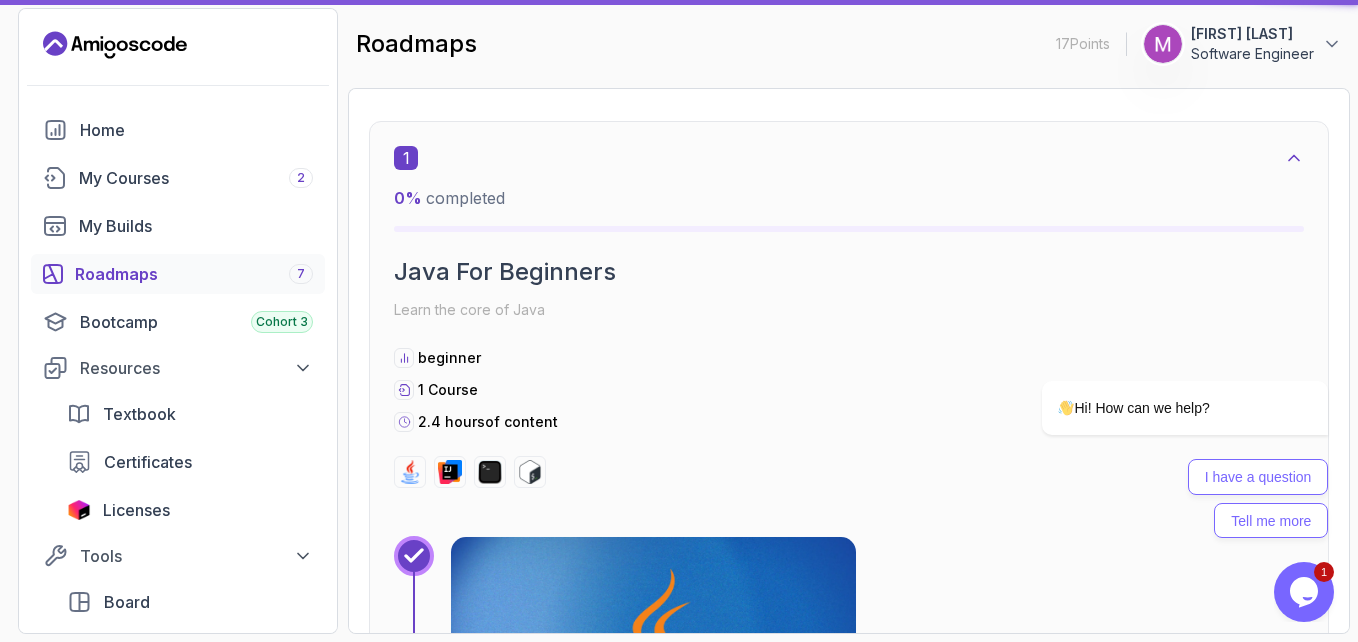 click on "Getting Started Let's kick things off! Begin your journey by completing the first step and unlocking your roadmap." at bounding box center (877, -36) 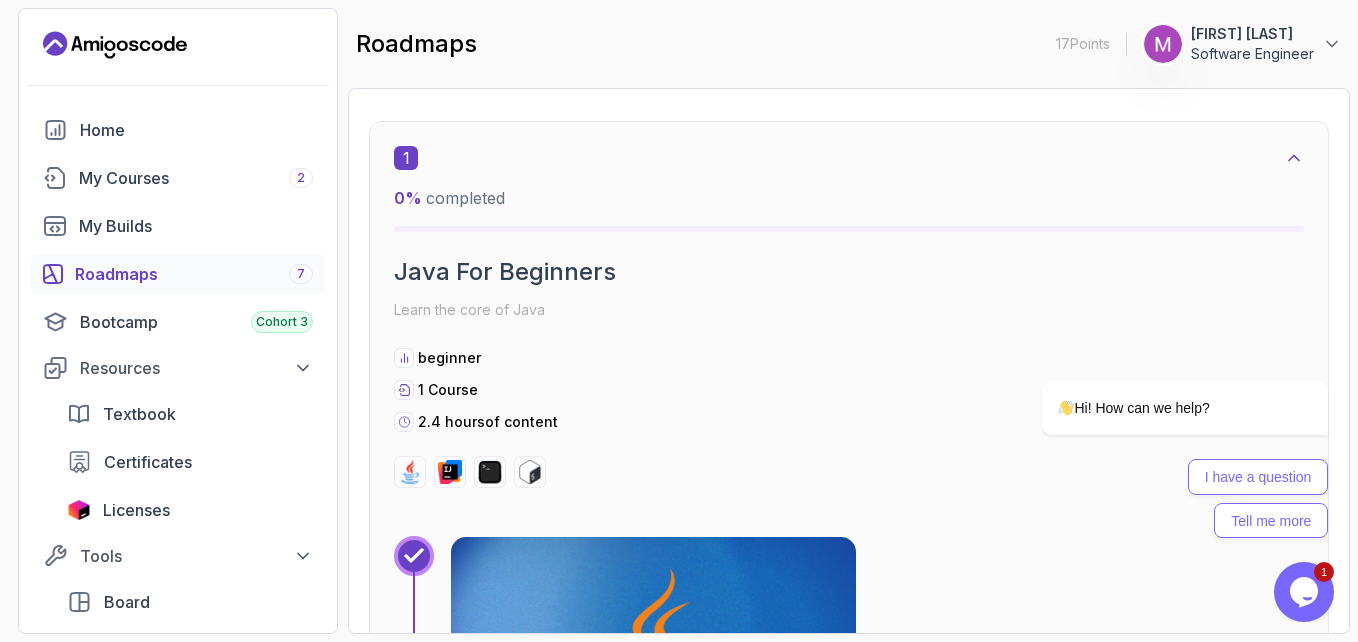 scroll, scrollTop: 20, scrollLeft: 0, axis: vertical 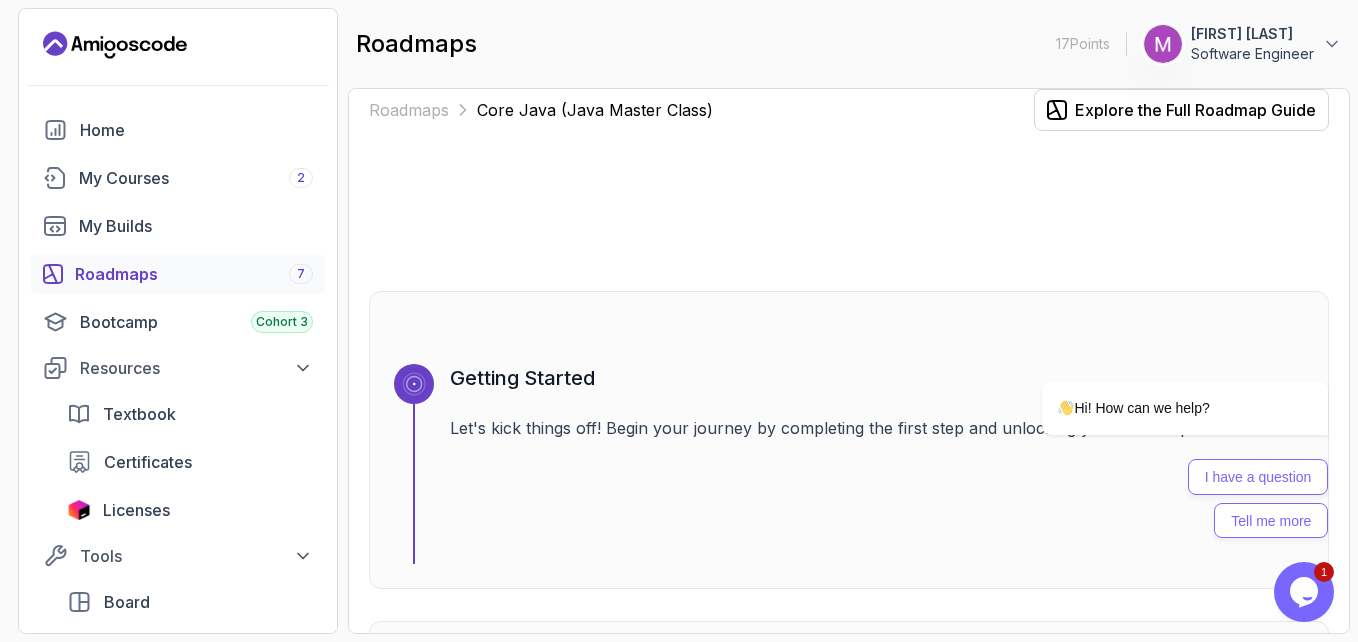 click on "Hi! How can we help? I have a question Tell me more" at bounding box center (1158, 383) 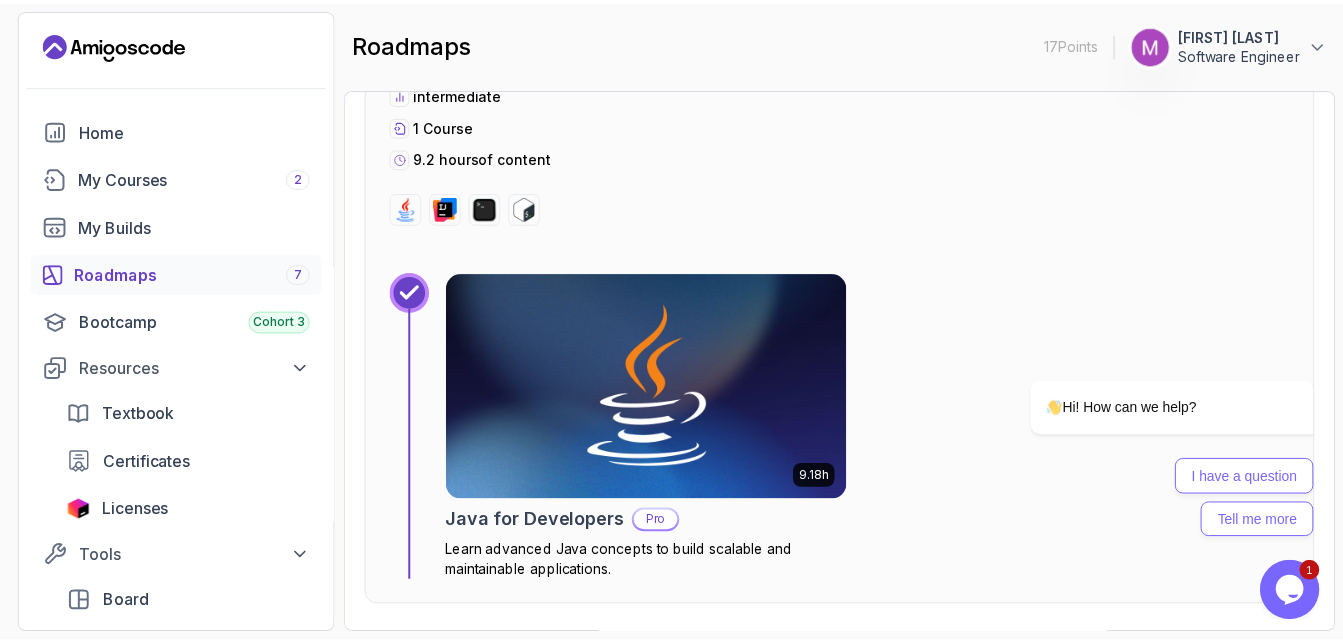 scroll, scrollTop: 2260, scrollLeft: 0, axis: vertical 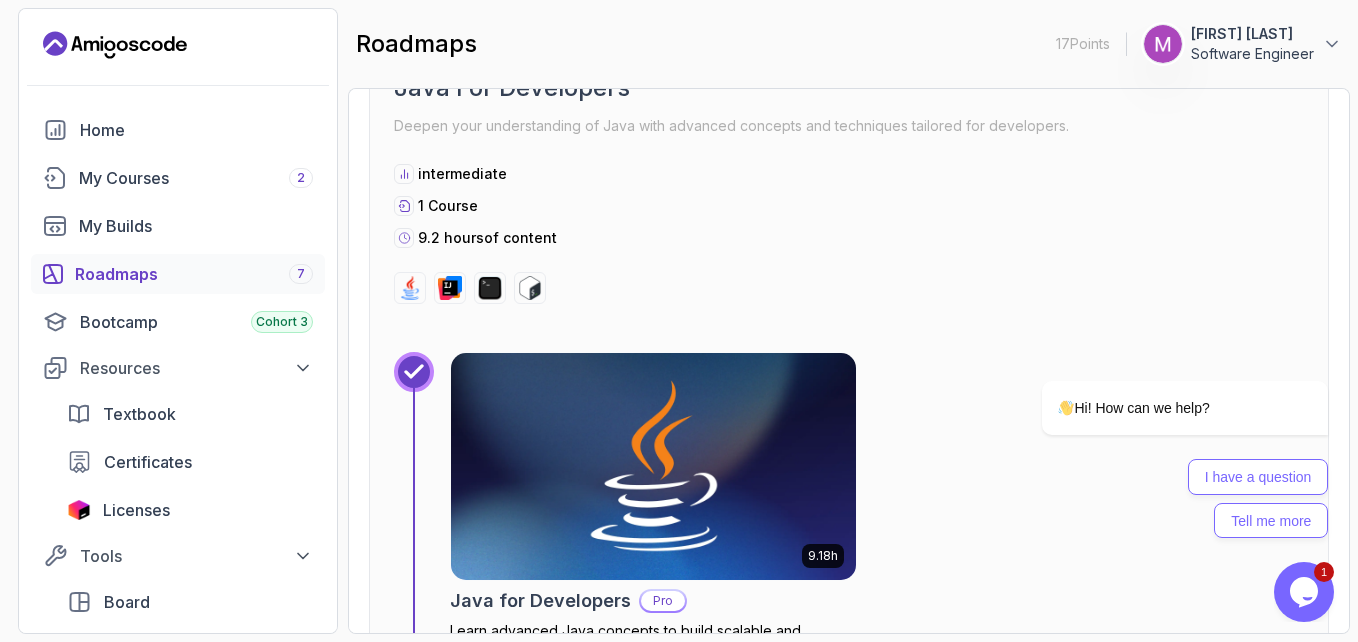 click at bounding box center [653, 466] 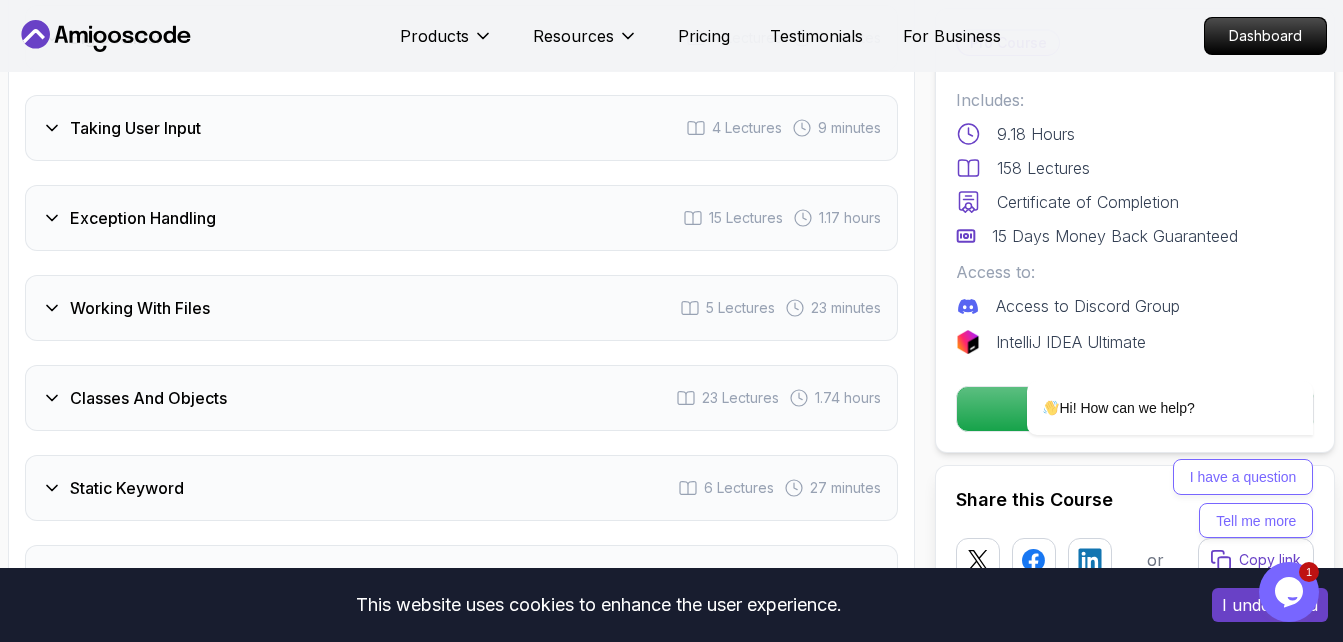 scroll, scrollTop: 3616, scrollLeft: 0, axis: vertical 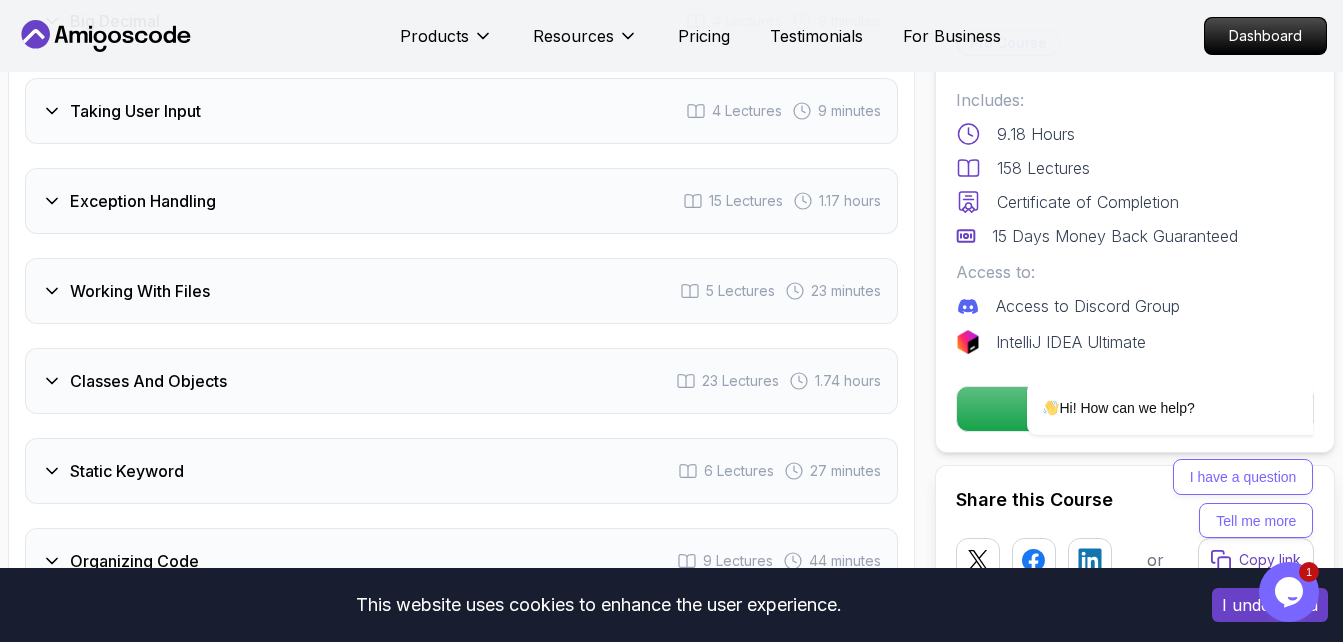 click on "Exception Handling" at bounding box center (143, 201) 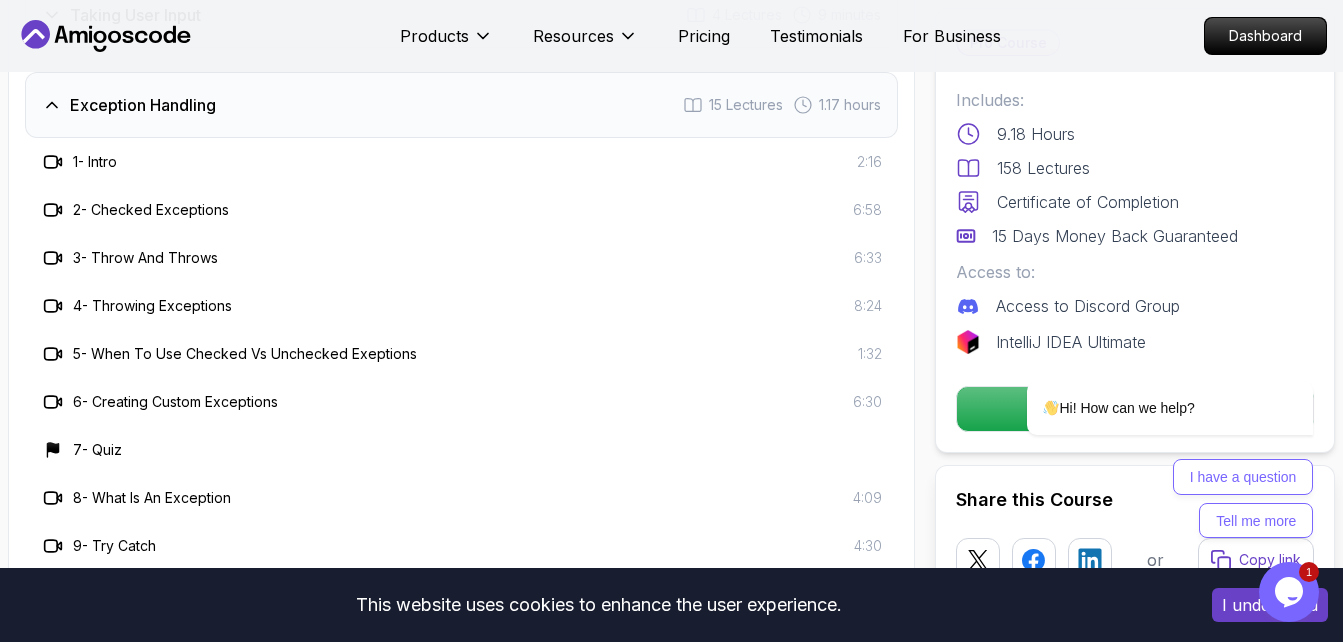 scroll, scrollTop: 3520, scrollLeft: 0, axis: vertical 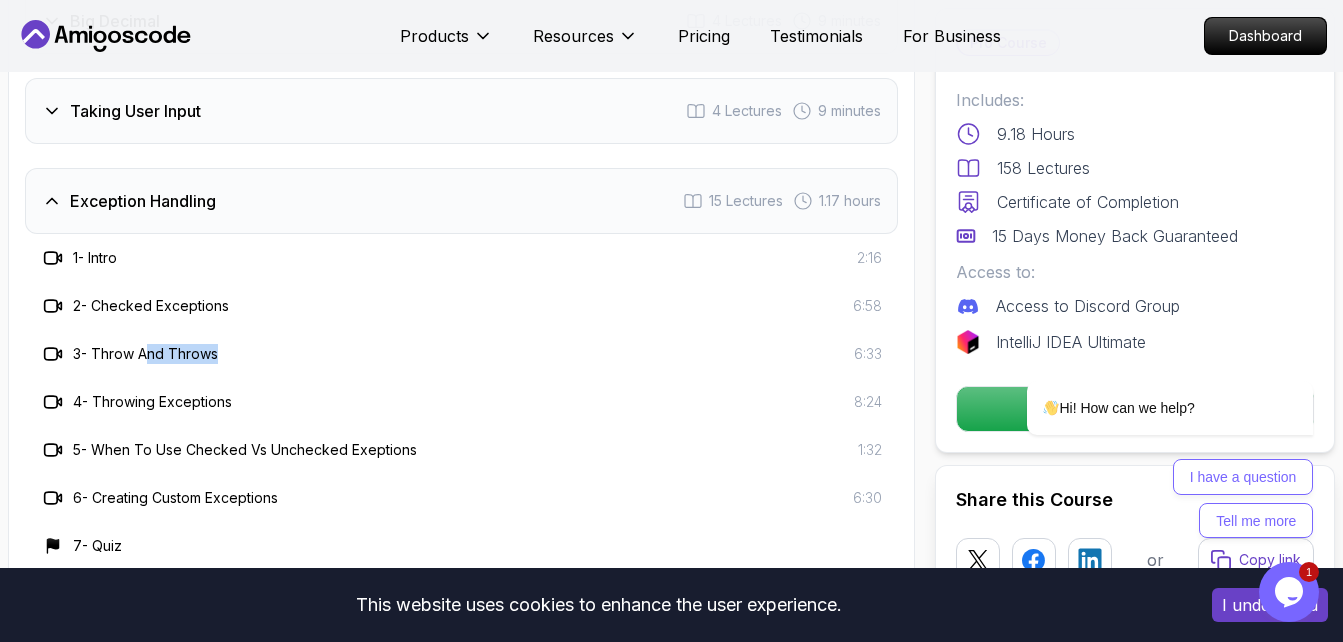 drag, startPoint x: 148, startPoint y: 342, endPoint x: 225, endPoint y: 372, distance: 82.637764 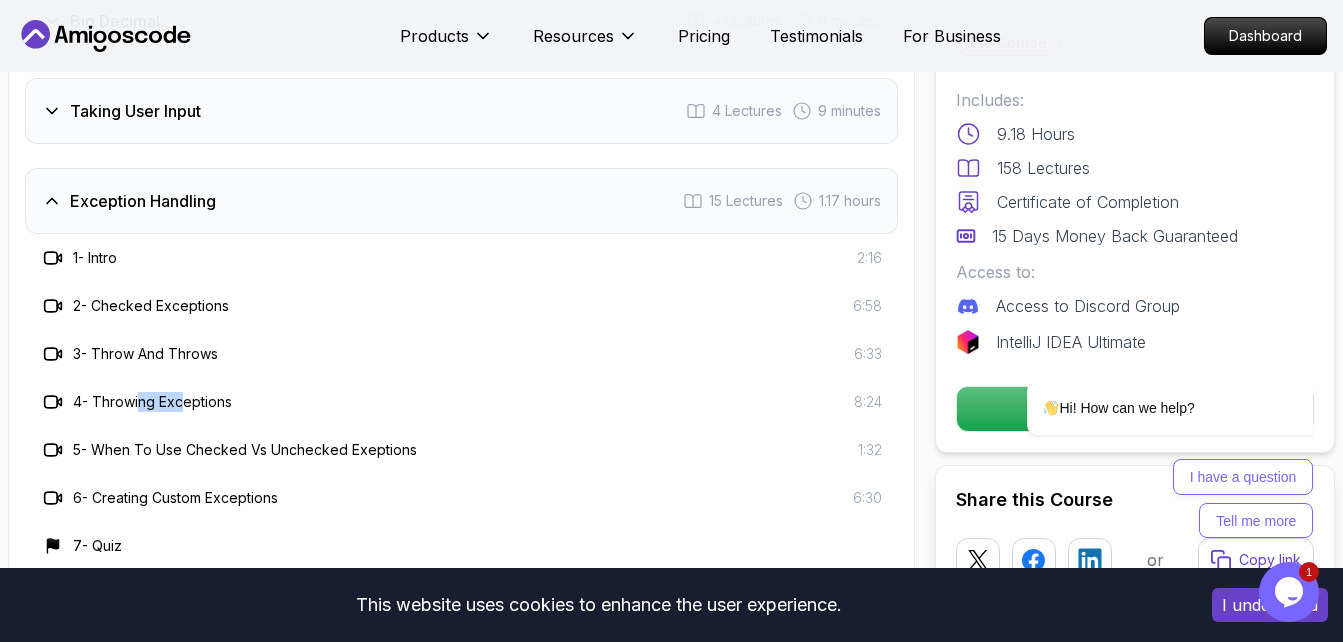 drag, startPoint x: 143, startPoint y: 403, endPoint x: 235, endPoint y: 396, distance: 92.26592 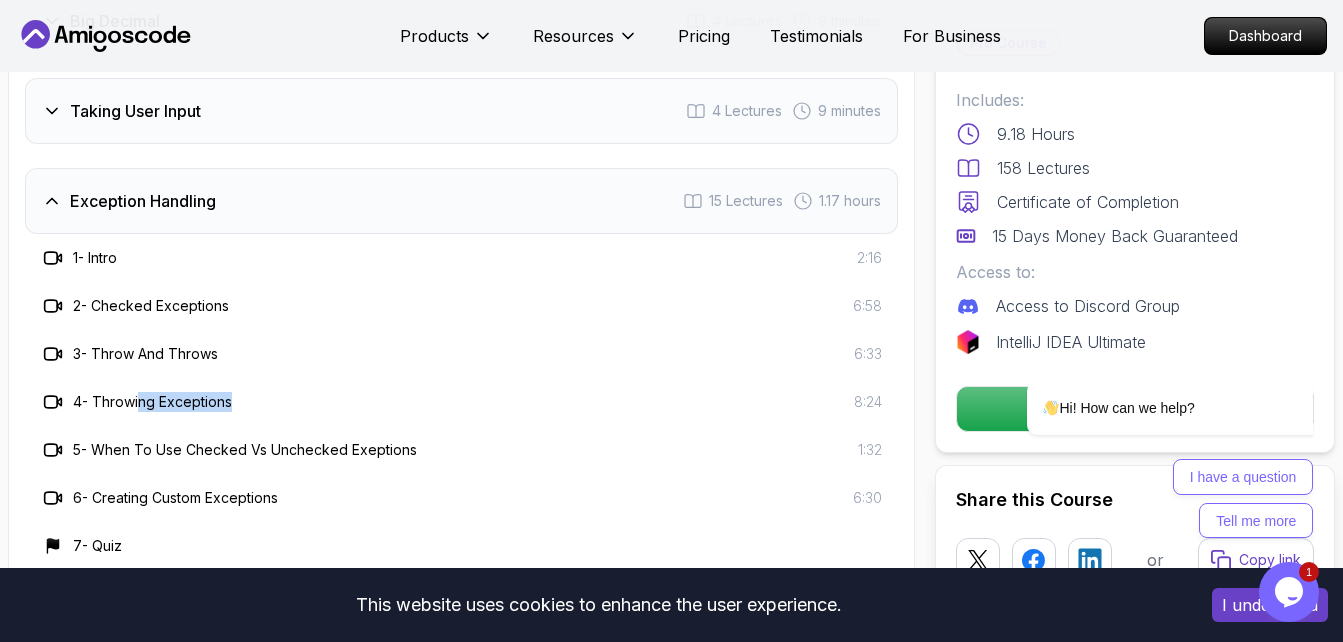 click on "4  -   Throwing Exceptions  8:24" at bounding box center [461, 402] 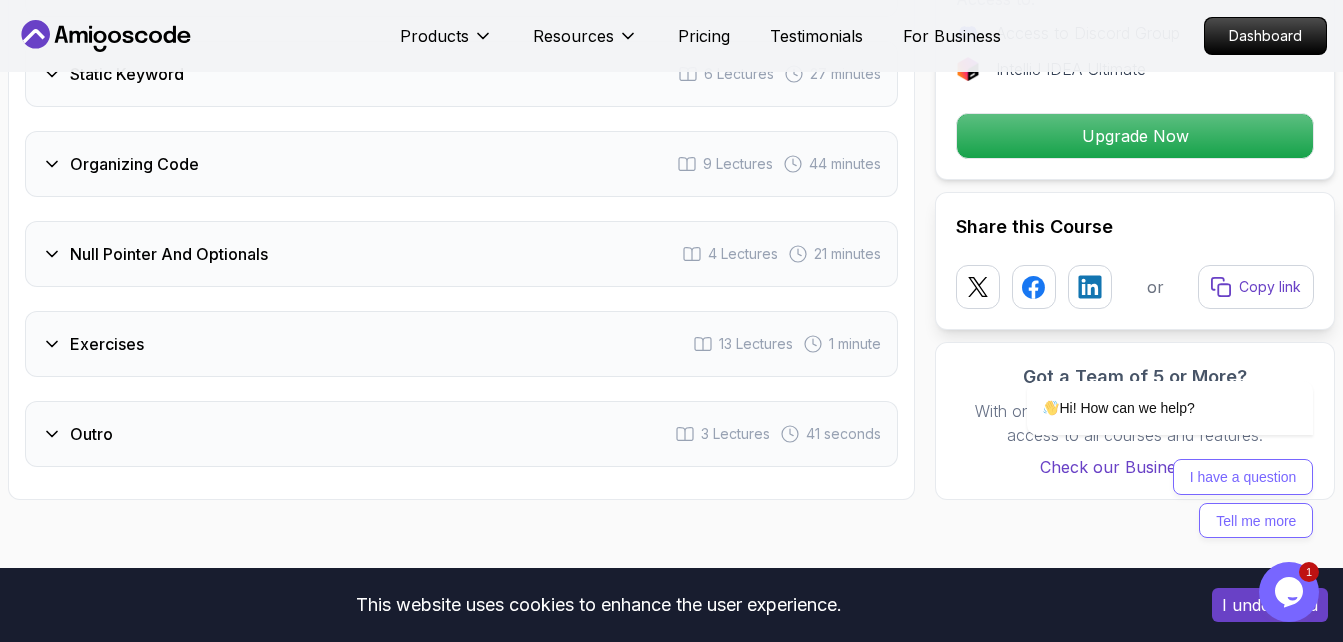 scroll, scrollTop: 4655, scrollLeft: 0, axis: vertical 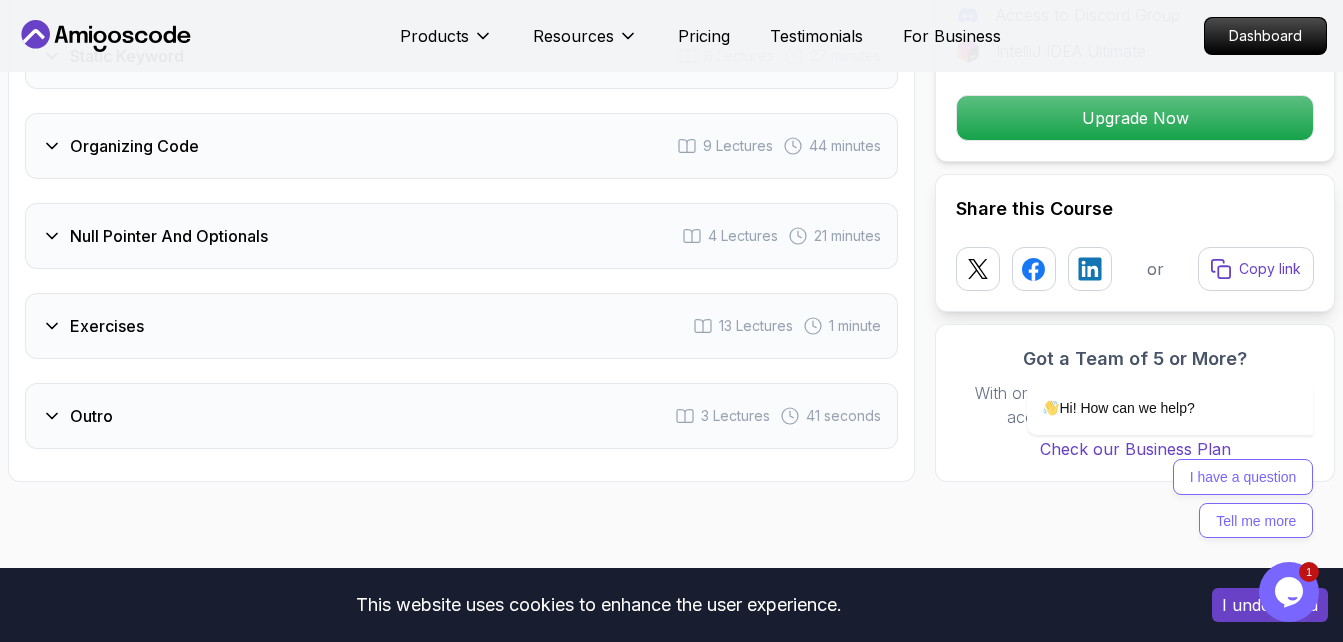 click on "Null Pointer And Optionals" at bounding box center [169, 236] 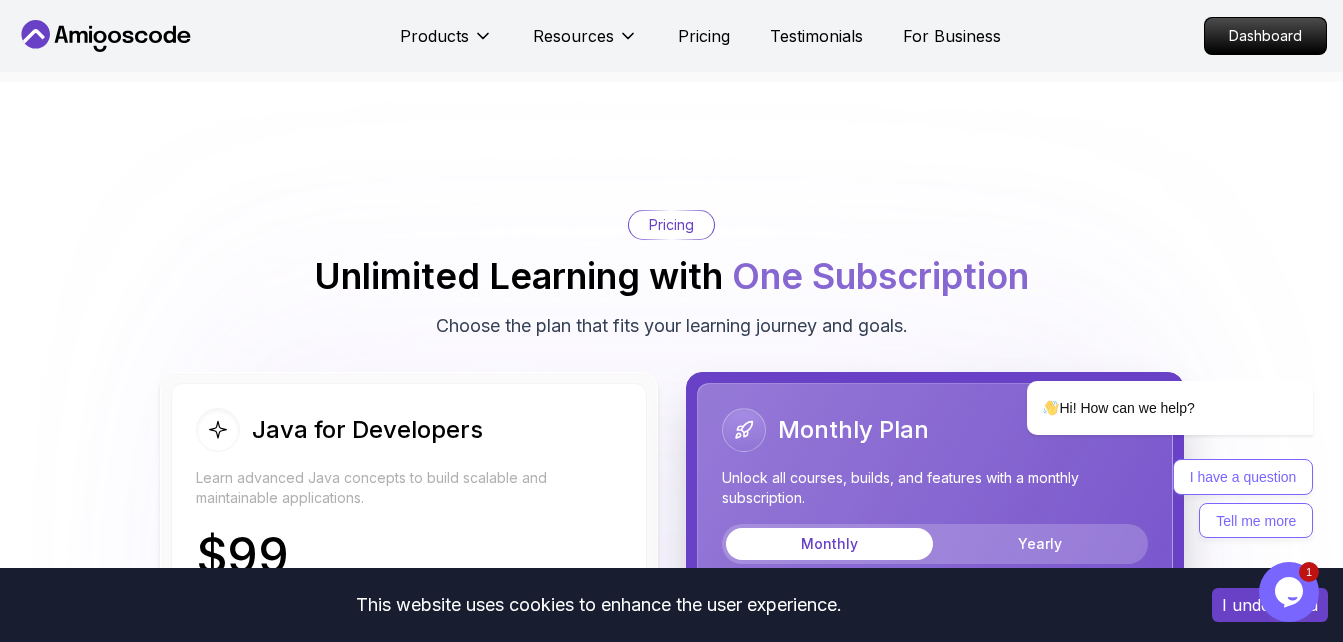 scroll, scrollTop: 3935, scrollLeft: 0, axis: vertical 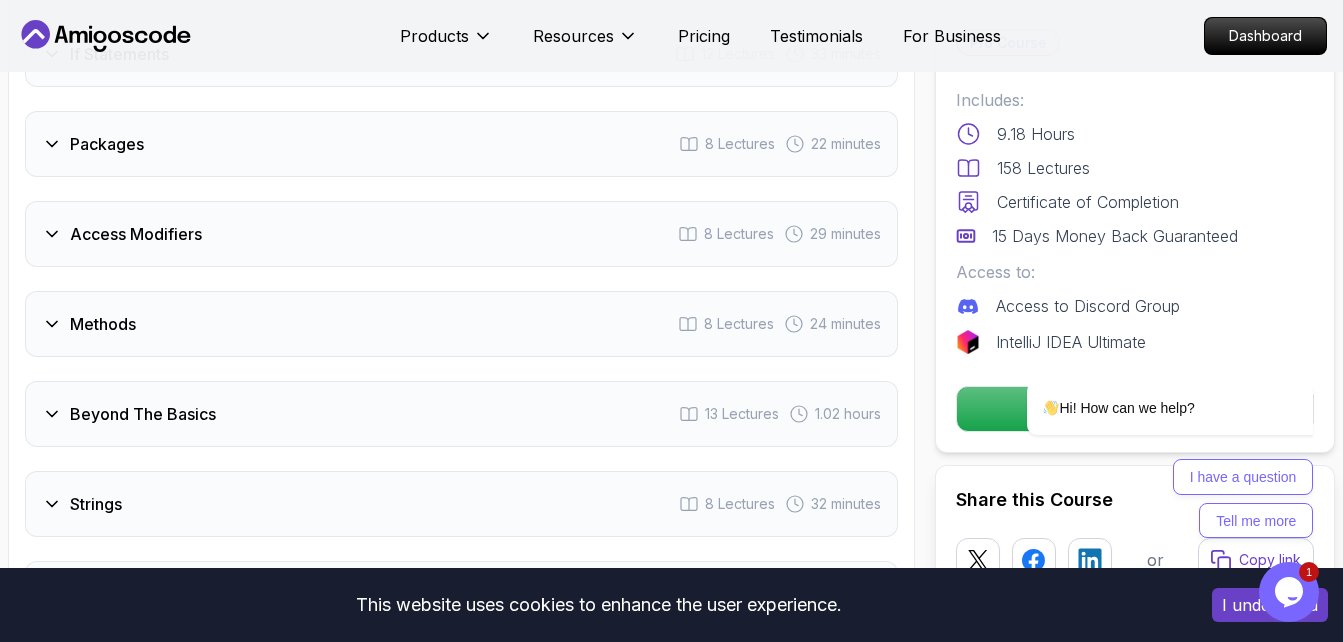 click on "Packages 8   Lectures     22 minutes" at bounding box center (461, 144) 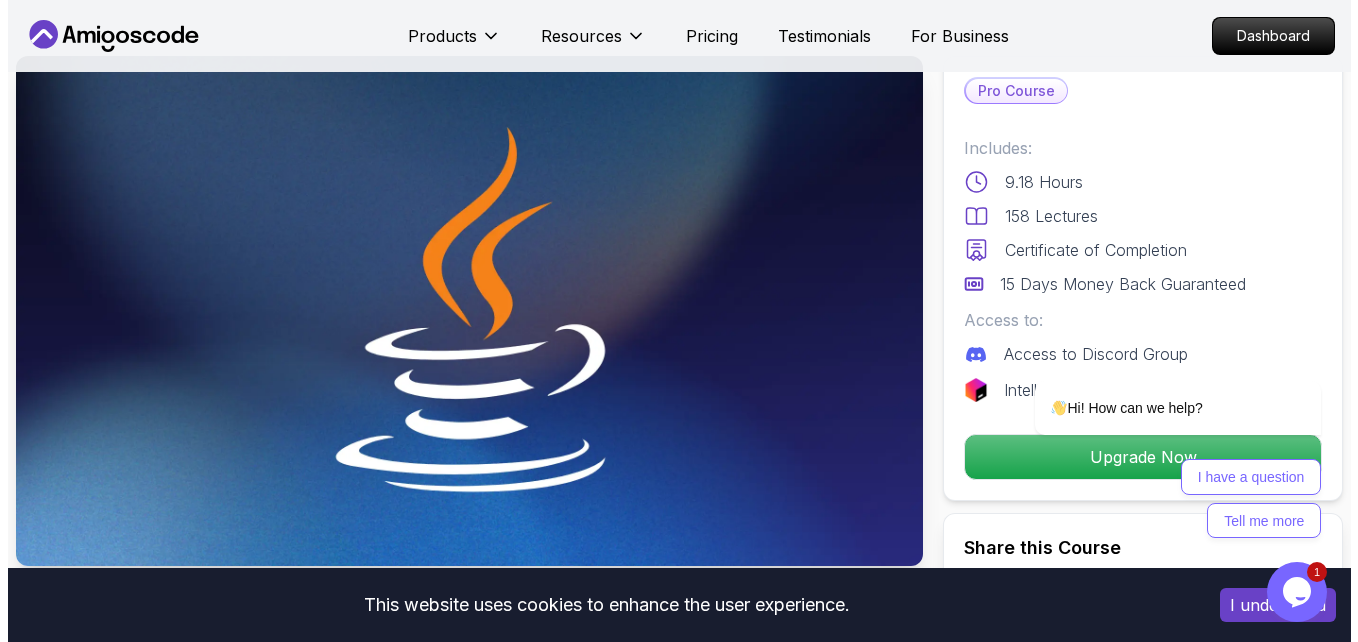 scroll, scrollTop: 0, scrollLeft: 0, axis: both 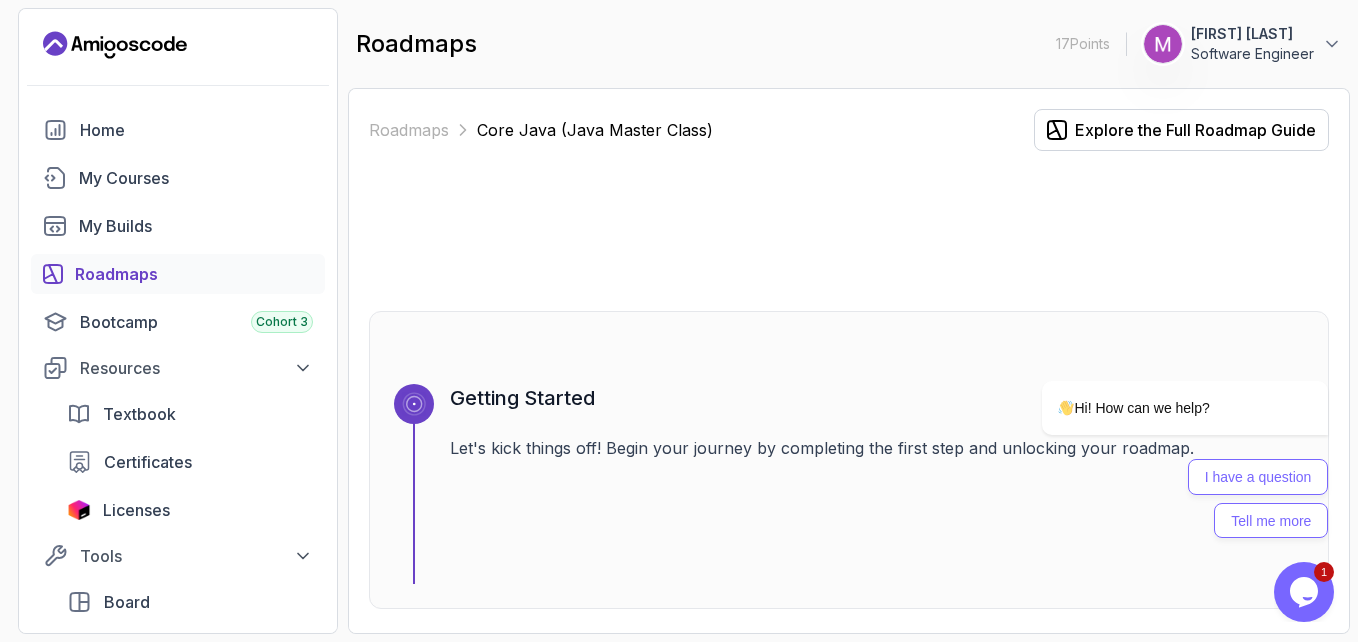click on "Roadmaps Core Java (Java Master Class) Explore the Full Roadmap Guide Getting Started Let's kick things off! Begin your journey by completing the first step and unlocking your roadmap. 1 0 % completed Java For Beginners Learn the core of Java beginner 1   Course   2.4 hours  of content 2.41h Java for Beginners Beginner-friendly Java course for essential programming skills and application development 2 0 % completed IntelliJ IDEA Master IntelliJ IDEA beginner 1   Course   5.6 hours  of content 5.57h IntelliJ IDEA Developer Guide Pro Maximize IDE efficiency with IntelliJ IDEA and boost your productivity. 3 0 % completed Java For Developers Deepen your understanding of Java with advanced concepts and techniques tailored for developers. intermediate 1   Course   9.2 hours  of content 9.18h Java for Developers Pro Learn advanced Java concepts to build scalable and maintainable applications. 4 0 % completed Java CLI Project Learn how to build a CLI application with Java intermediate 1   Course   27m  of content 28m" at bounding box center (849, 6570) 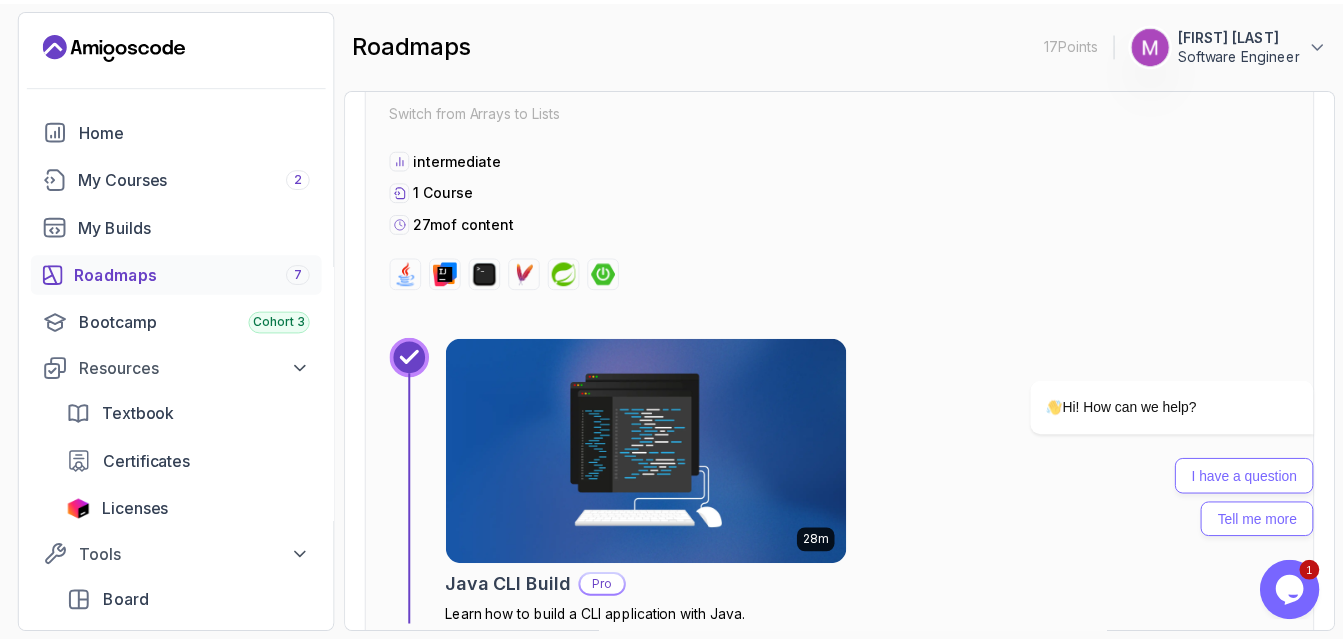 scroll, scrollTop: 7160, scrollLeft: 0, axis: vertical 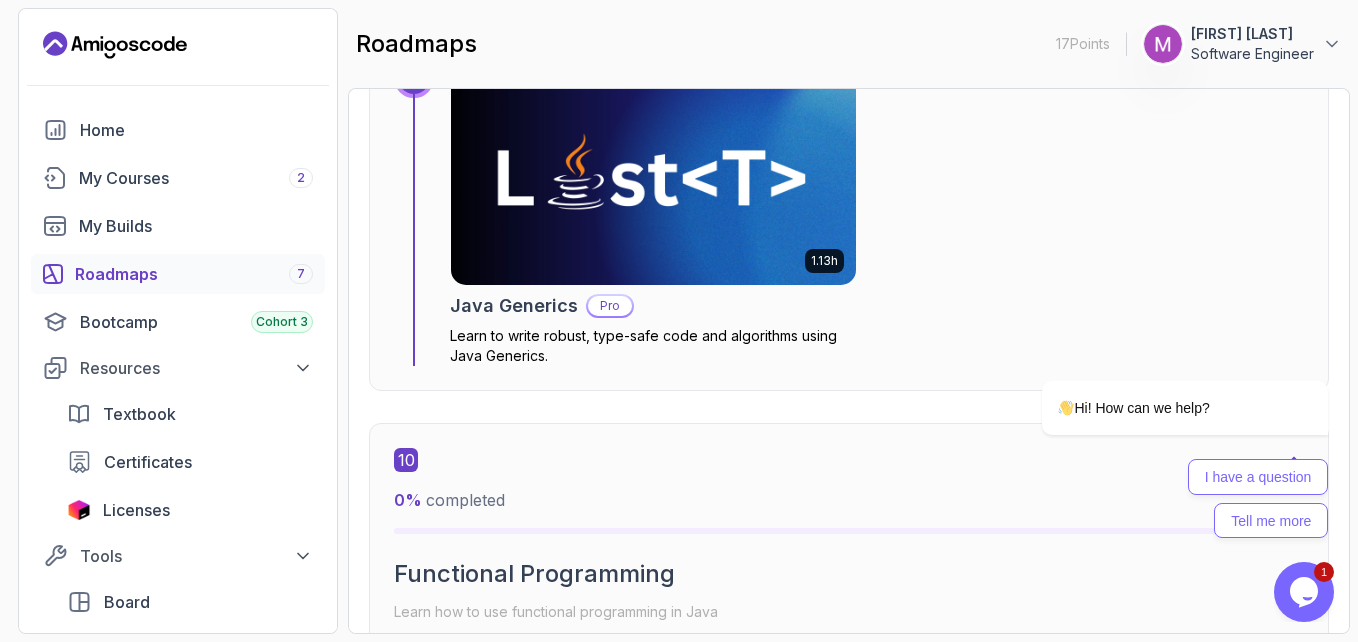 click at bounding box center [653, 172] 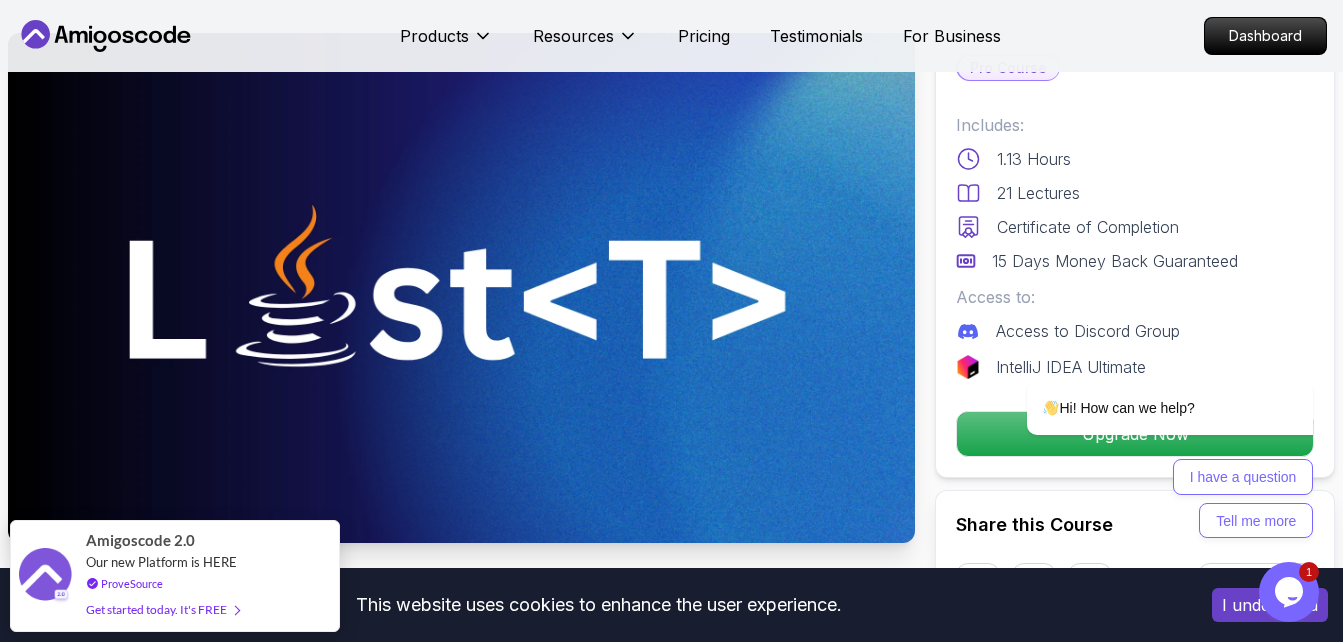 scroll, scrollTop: 50, scrollLeft: 0, axis: vertical 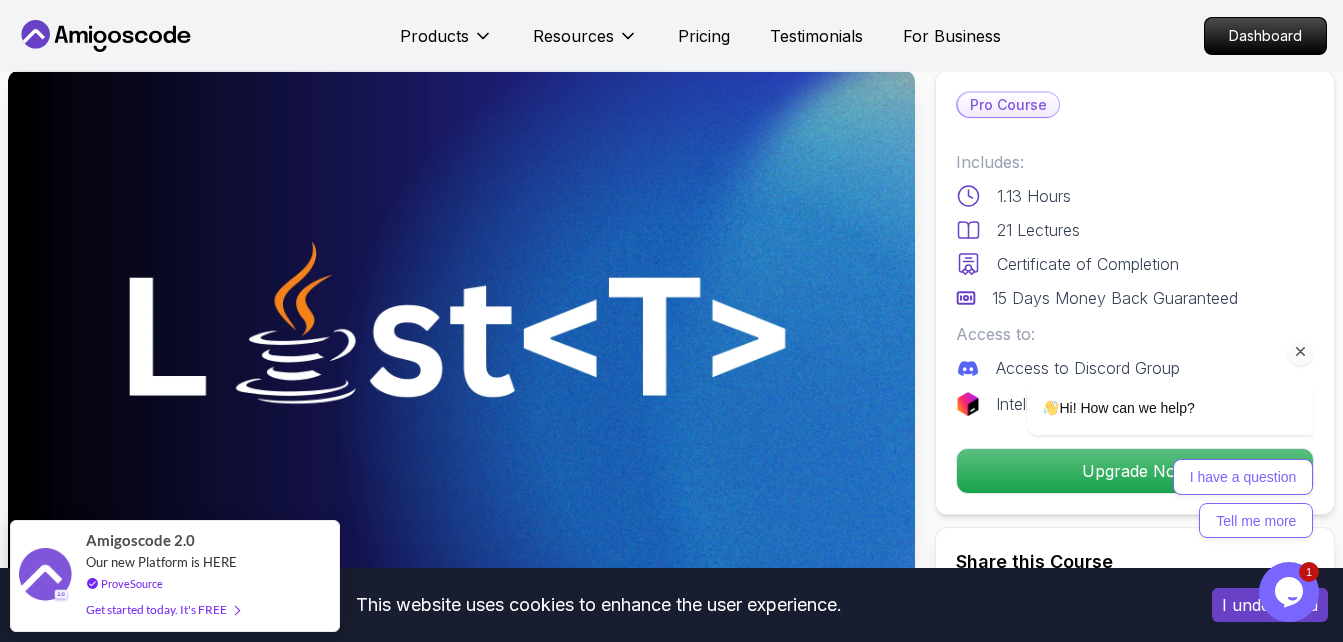 click on "I have a question Tell me more" at bounding box center [1144, 498] 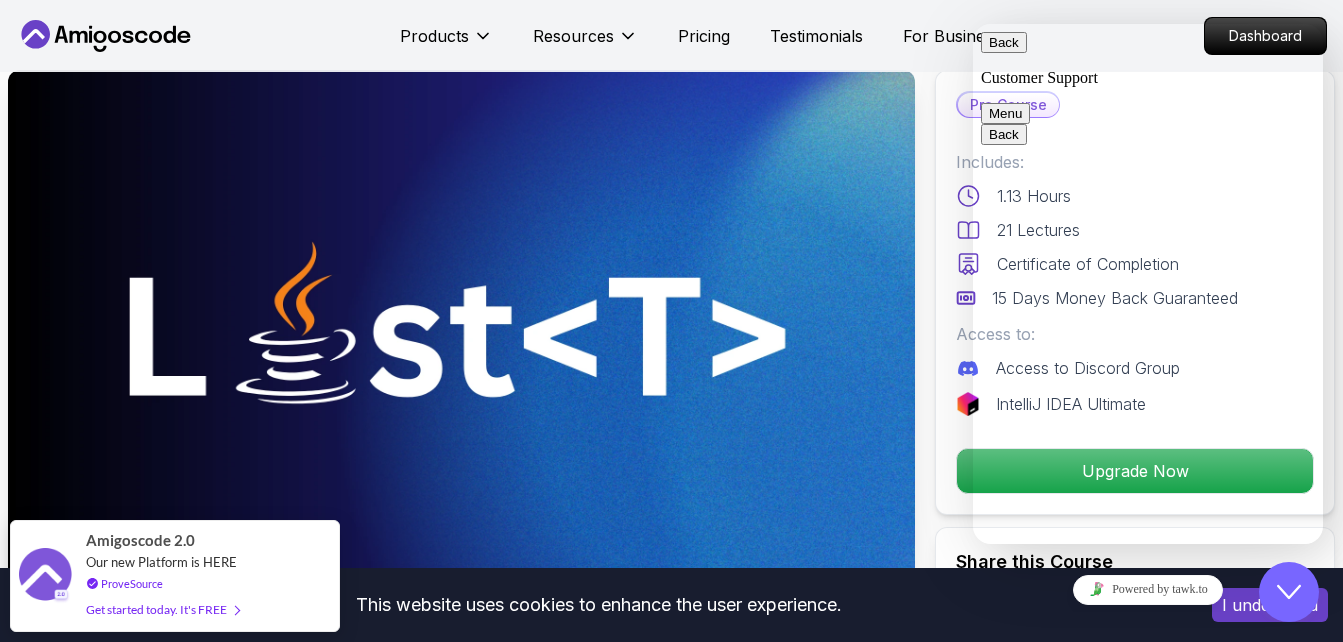 click on "Back" at bounding box center [1004, 42] 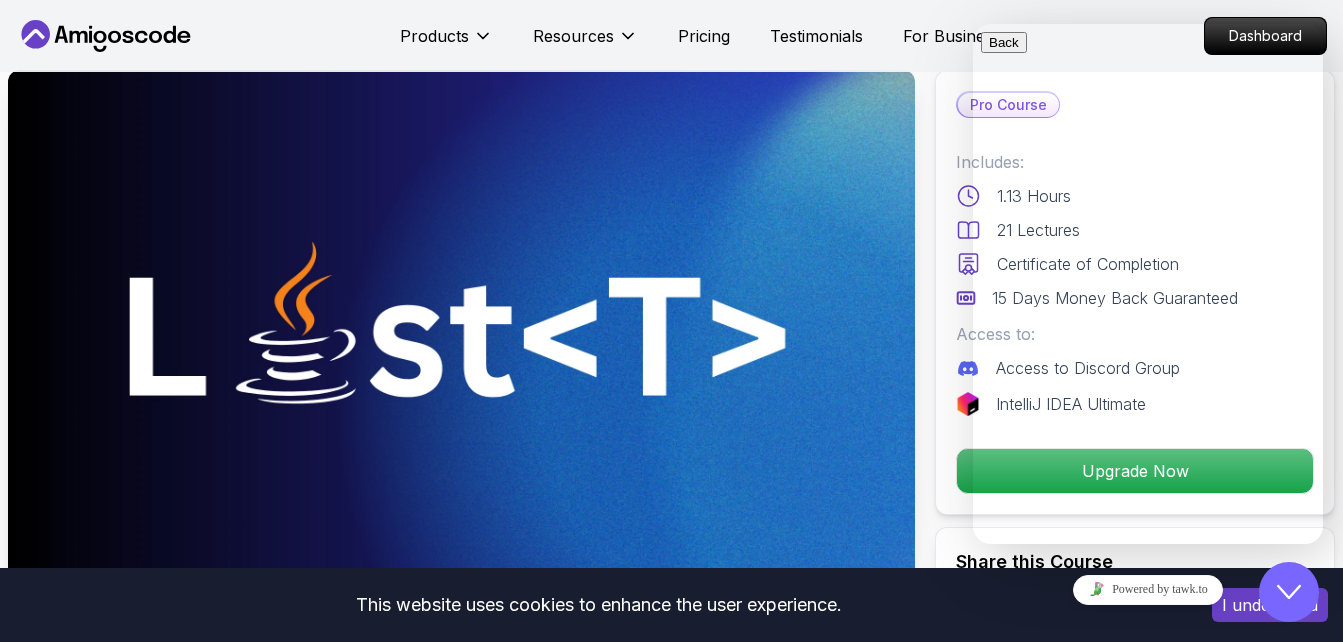 click at bounding box center [461, 325] 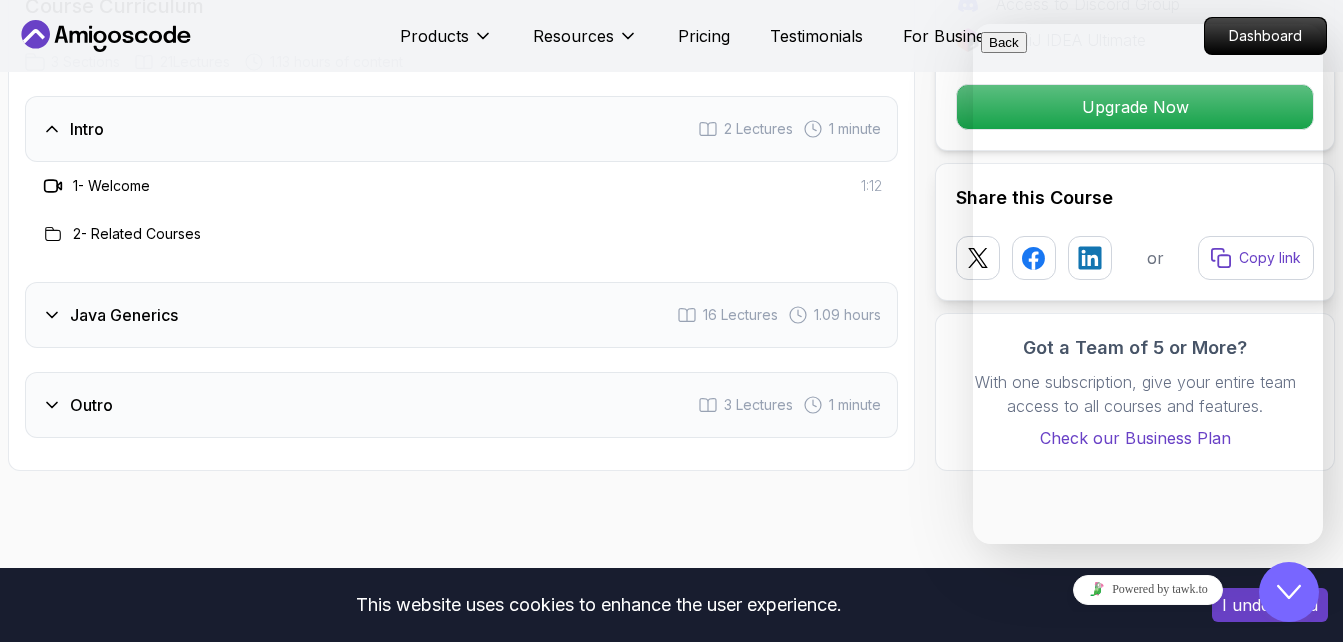 scroll, scrollTop: 2717, scrollLeft: 0, axis: vertical 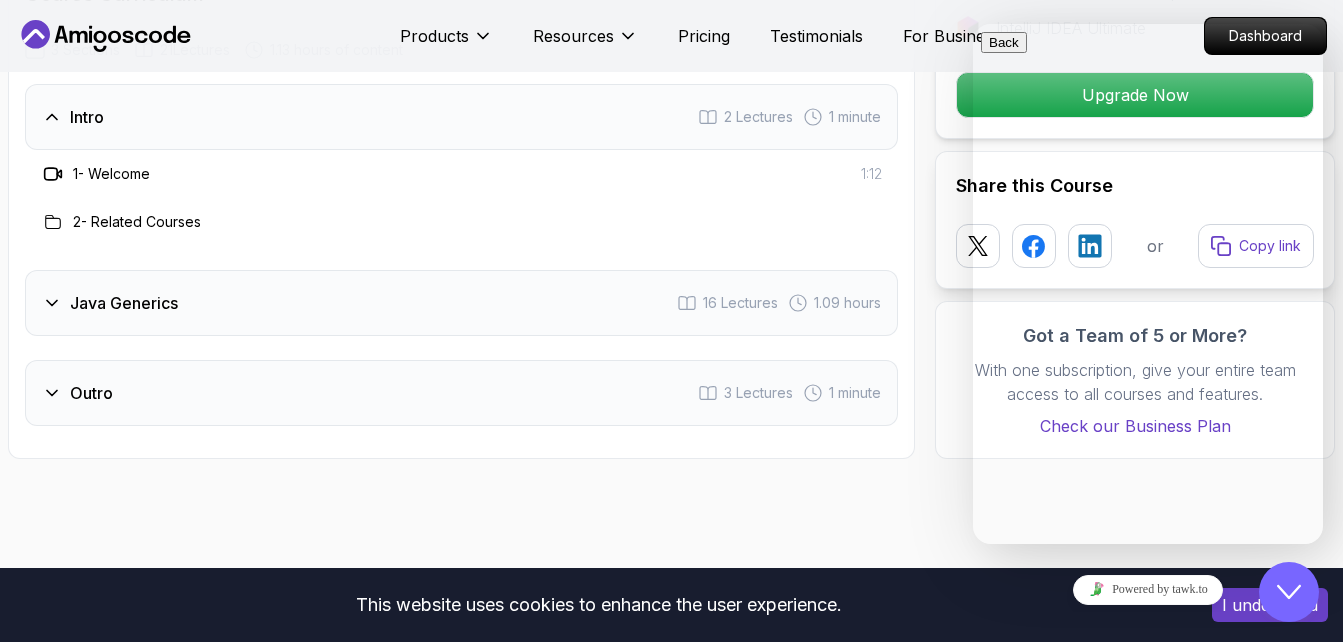 click on "Java Generics 16   Lectures     1.09 hours" at bounding box center (461, 303) 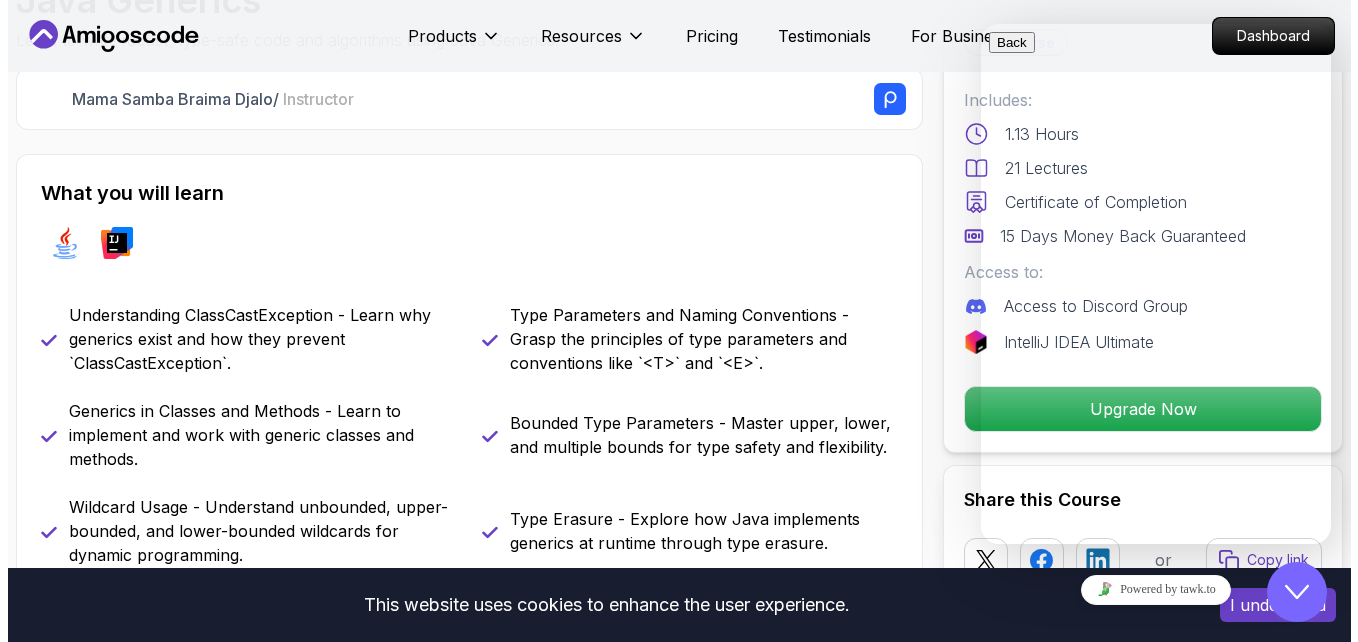 scroll, scrollTop: 0, scrollLeft: 0, axis: both 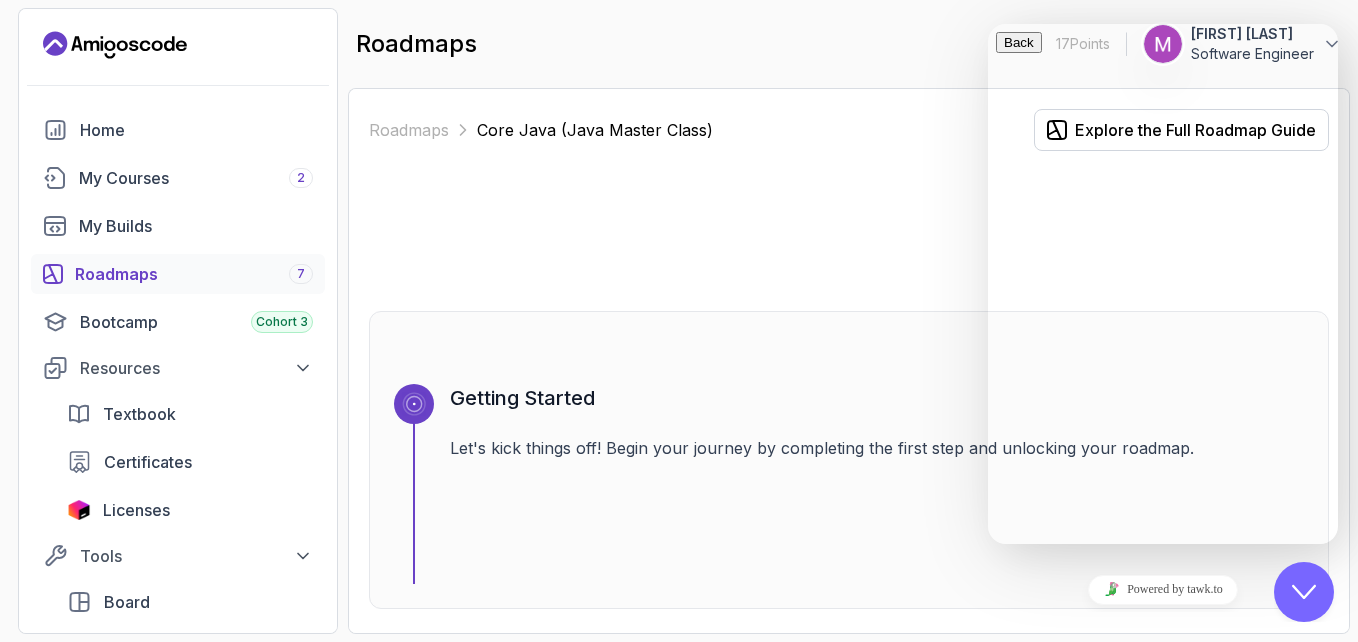 click on "Roadmaps Core Java (Java Master Class) Explore the Full Roadmap Guide Getting Started Let's kick things off! Begin your journey by completing the first step and unlocking your roadmap. 1 84 % completed Java For Beginners Learn the core of Java beginner 1   Course   2.4 hours  of content 2.41h Java for Beginners 84% completed 2 0 % completed IntelliJ IDEA Master IntelliJ IDEA beginner 1   Course   5.6 hours  of content 5.57h IntelliJ IDEA Developer Guide Pro Maximize IDE efficiency with IntelliJ IDEA and boost your productivity. 3 0 % completed Java For Developers Deepen your understanding of Java with advanced concepts and techniques tailored for developers. intermediate 1   Course   9.2 hours  of content 9.18h Java for Developers Pro Learn advanced Java concepts to build scalable and maintainable applications. 4 0 % completed Java CLI Project Learn how to build a CLI application with Java intermediate 1   Course   27m  of content 28m Java CLI Build Pro Learn how to build a CLI application with Java. 5 0 % 1" at bounding box center [849, 6567] 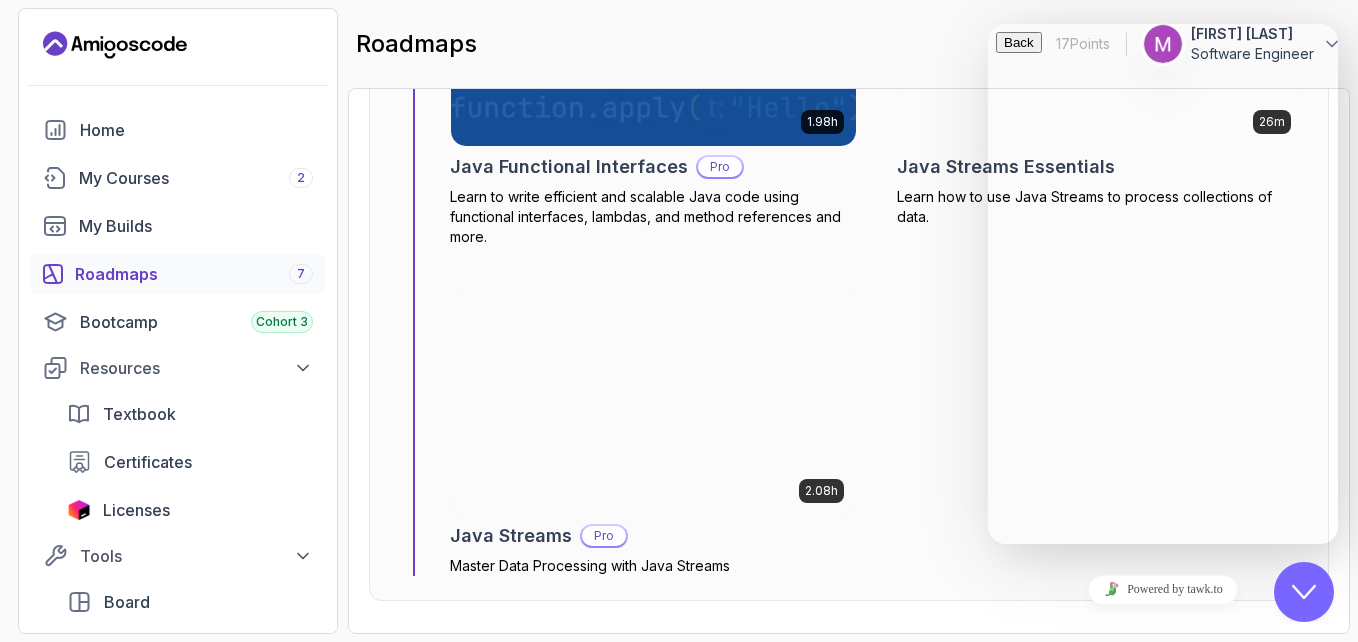 scroll, scrollTop: 8120, scrollLeft: 0, axis: vertical 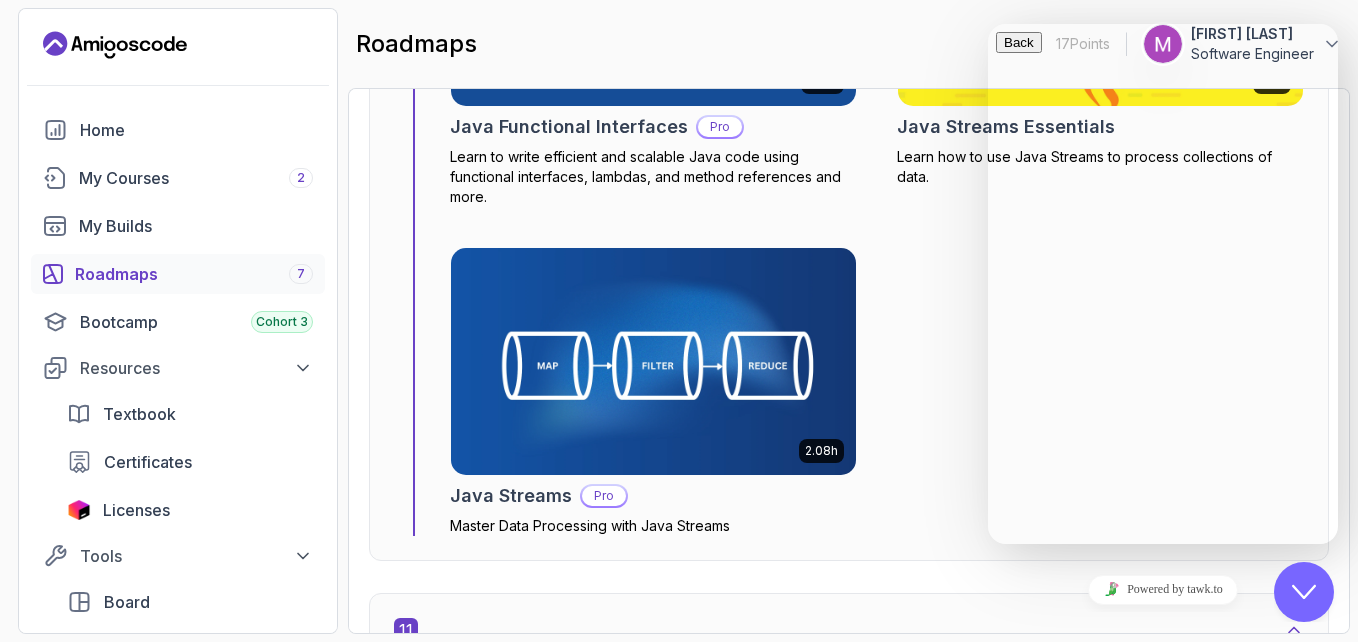 click on "New Conversation" at bounding box center [1163, 805] 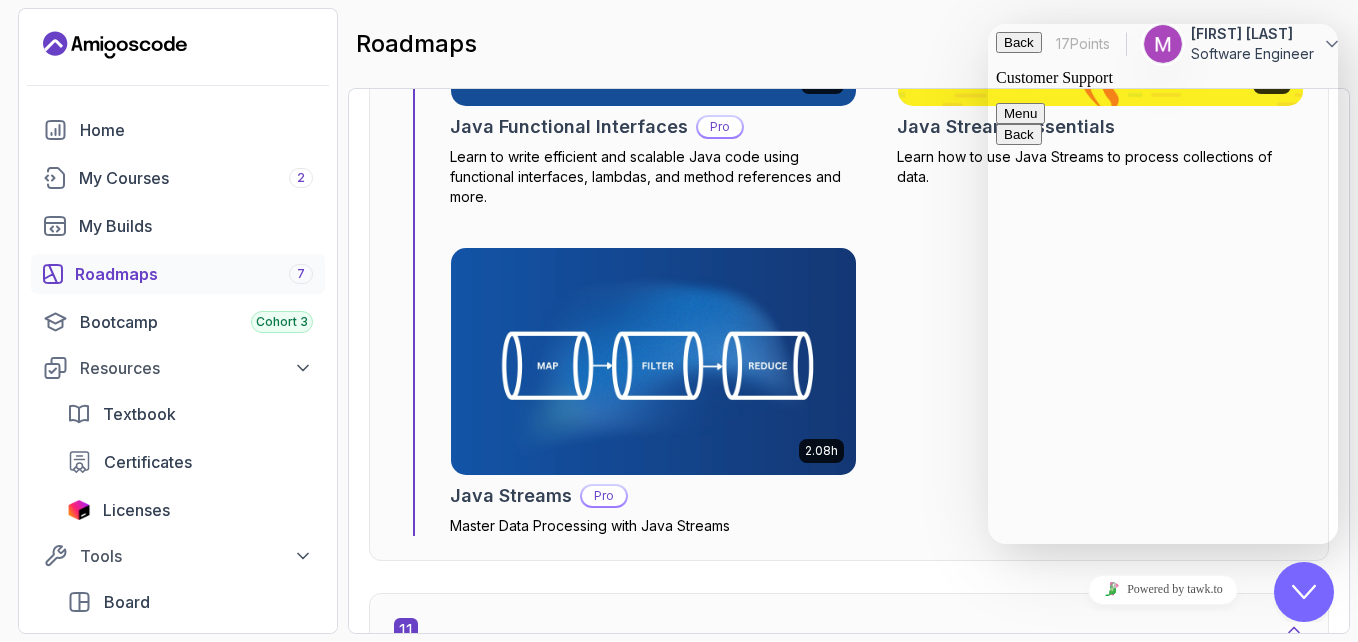 click on "Back" at bounding box center (1019, 42) 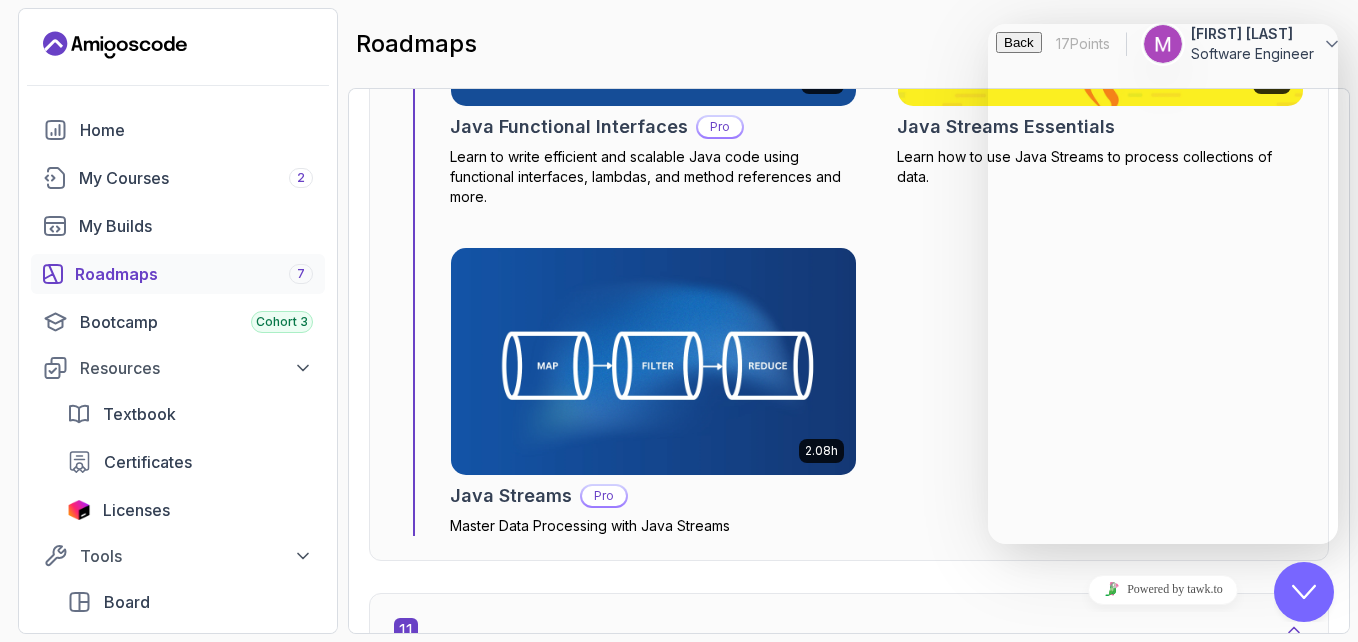 click on "Close Chat This icon closes the chat window." at bounding box center (1304, 592) 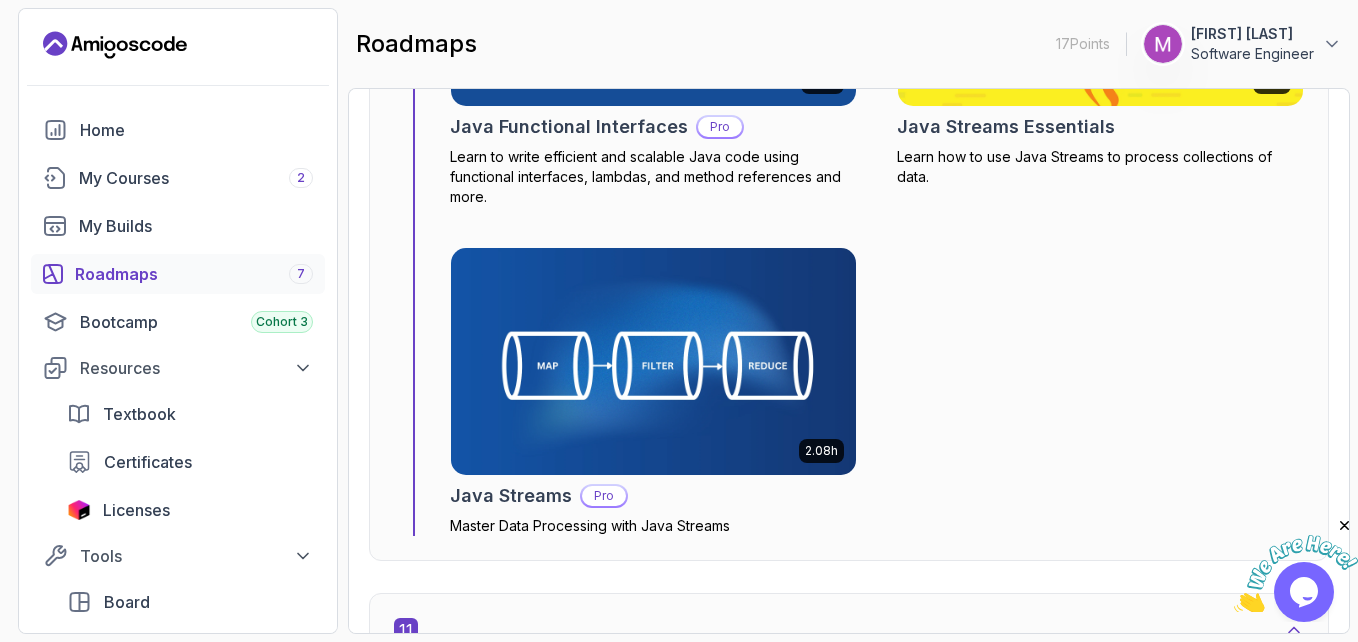type 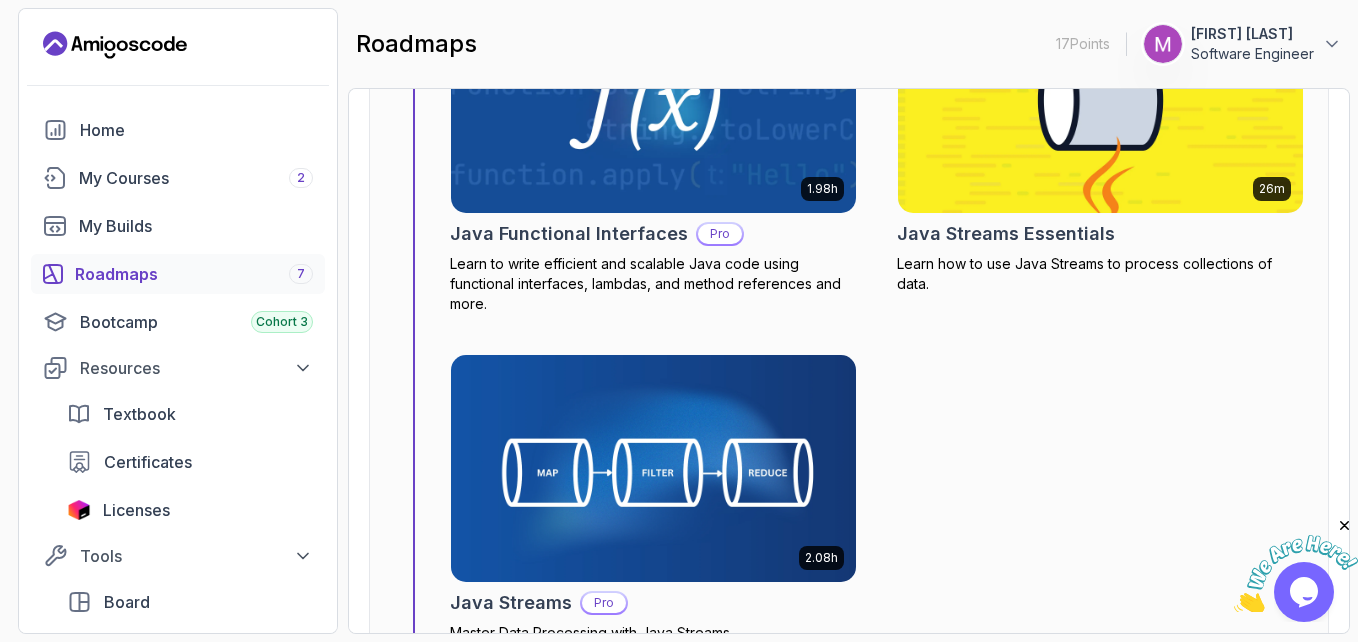 scroll, scrollTop: 12413, scrollLeft: 0, axis: vertical 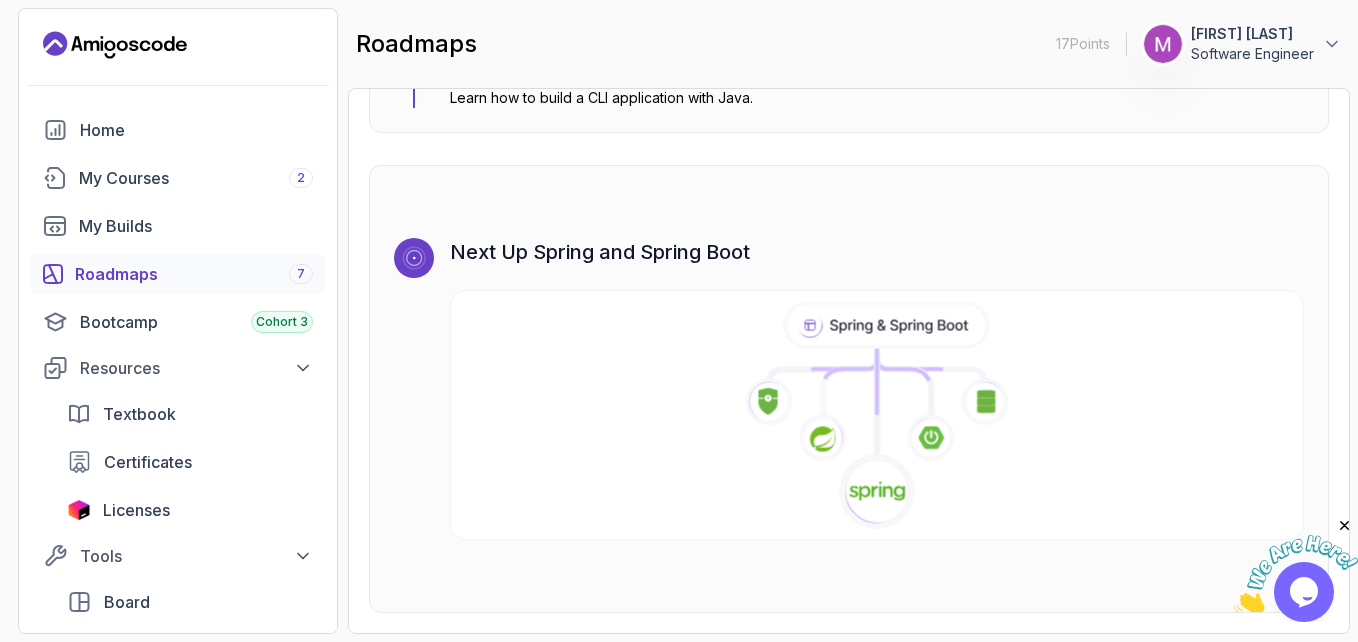 click 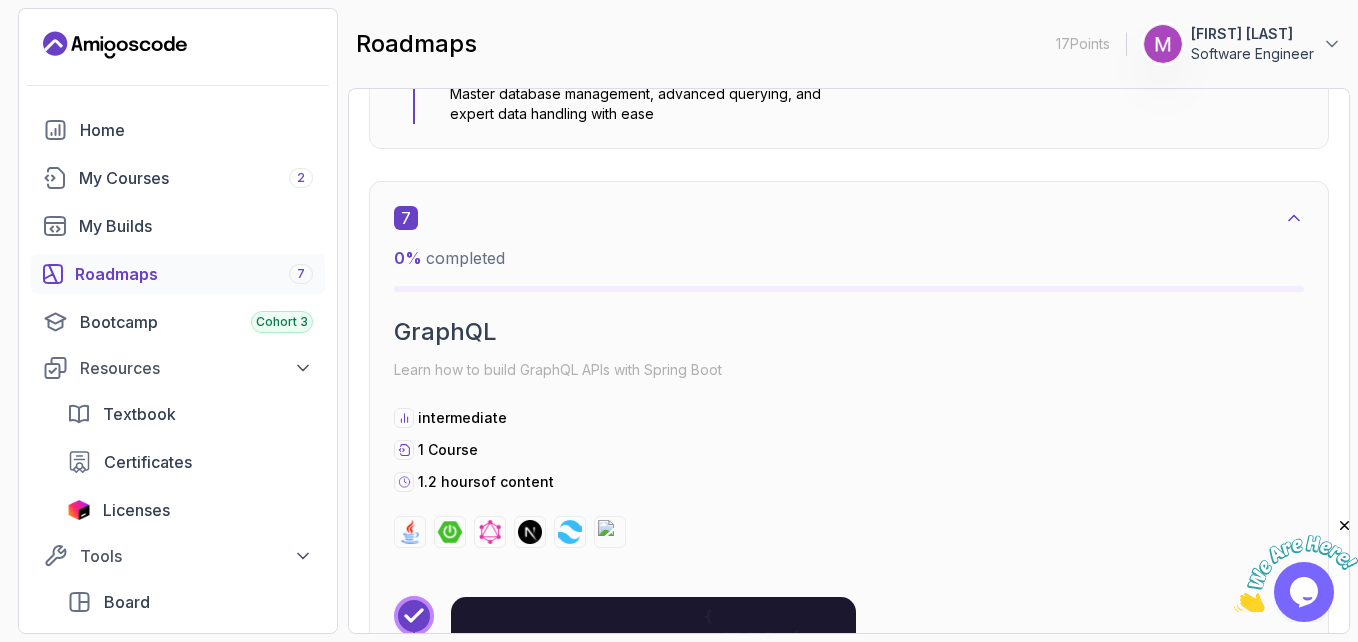 scroll, scrollTop: 5140, scrollLeft: 0, axis: vertical 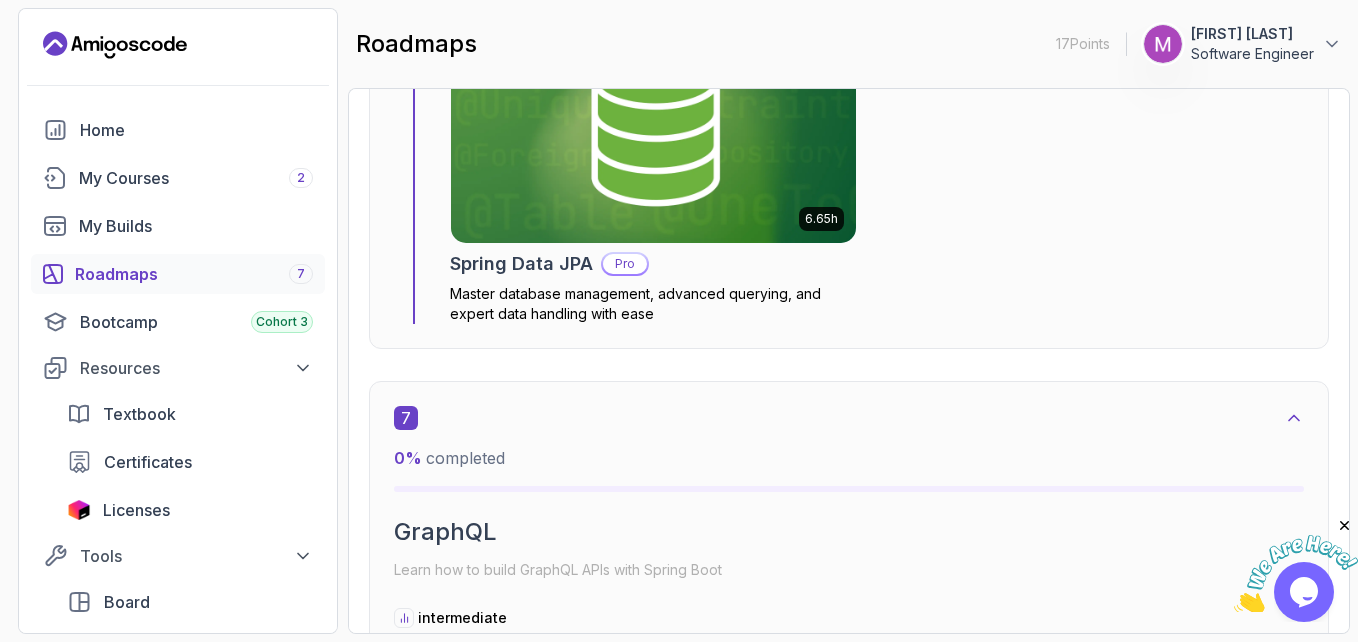 click on "6.65h NEW Spring Data JPA Pro Master database management, advanced querying, and expert data handling with ease" at bounding box center [877, 169] 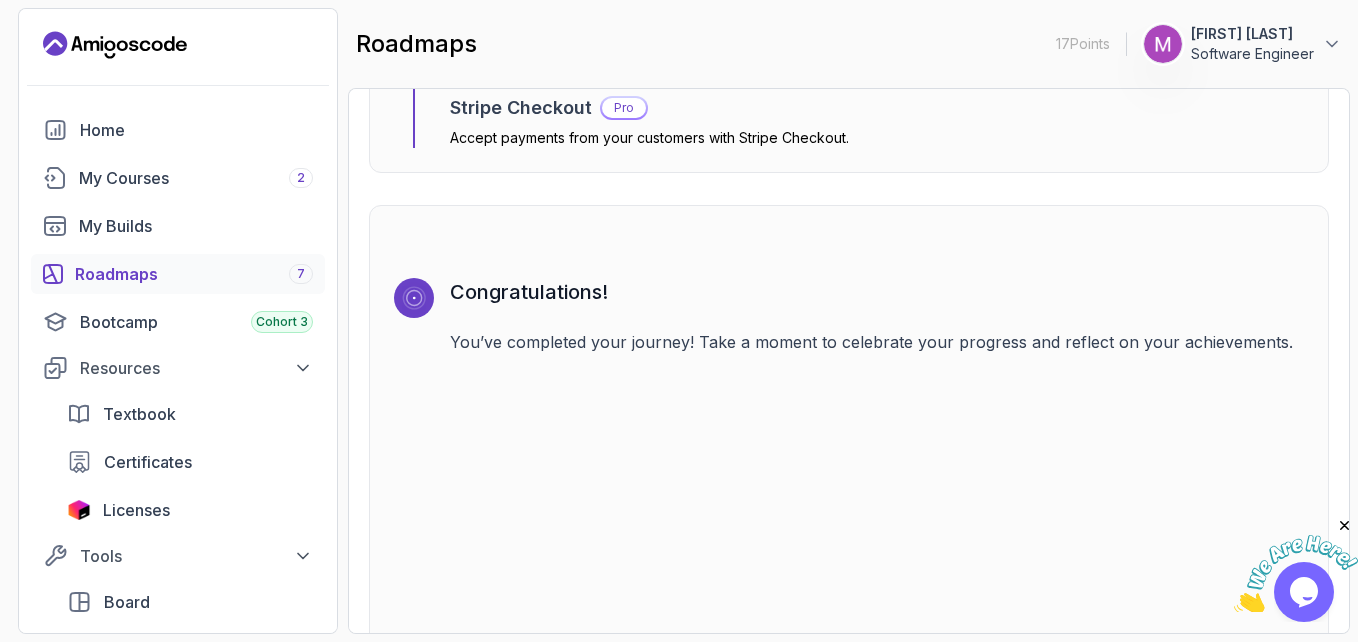scroll, scrollTop: 6058, scrollLeft: 0, axis: vertical 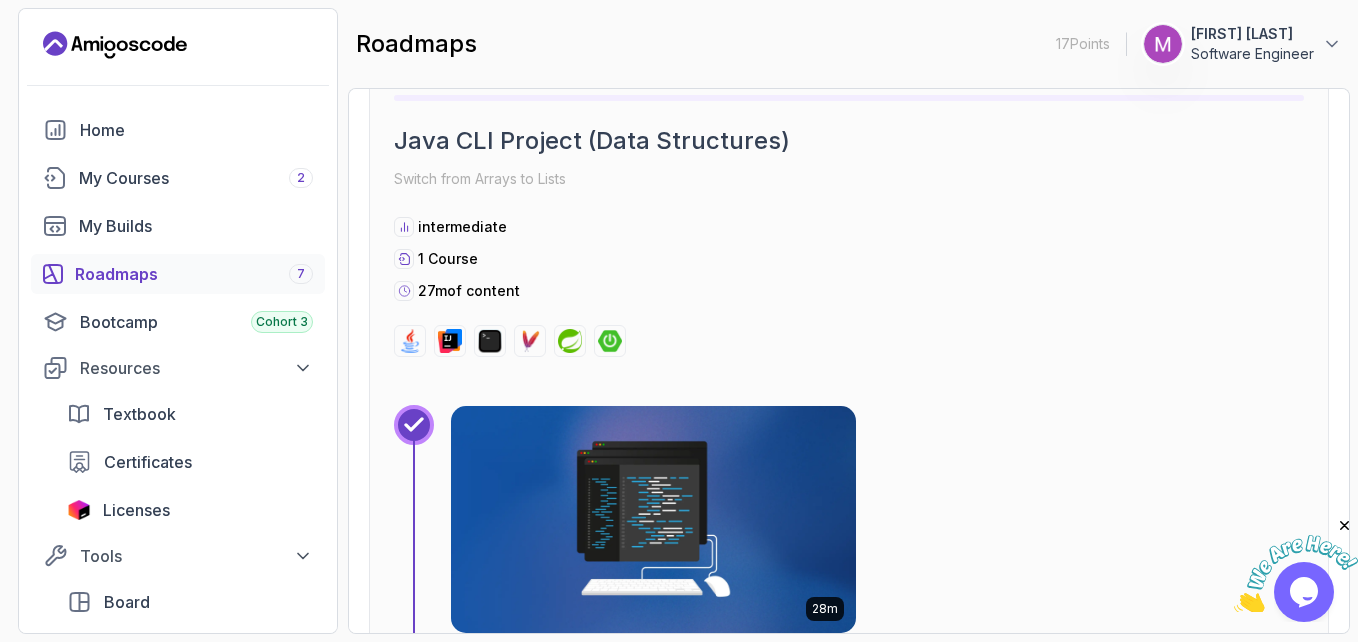 click on "8 0 % completed Java CLI Project (Data Structures) Switch from Arrays to Lists intermediate 1   Course   27m  of content 28m Java CLI Build Pro Learn how to build a CLI application with Java." at bounding box center (849, 354) 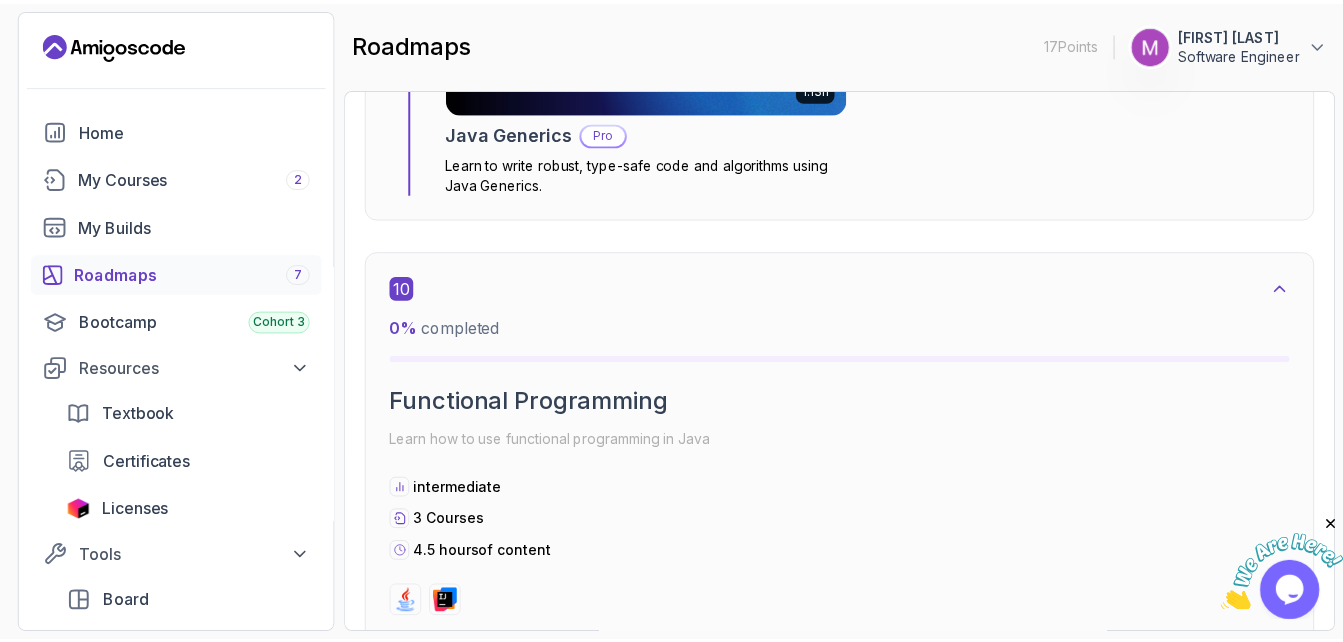 scroll, scrollTop: 7812, scrollLeft: 0, axis: vertical 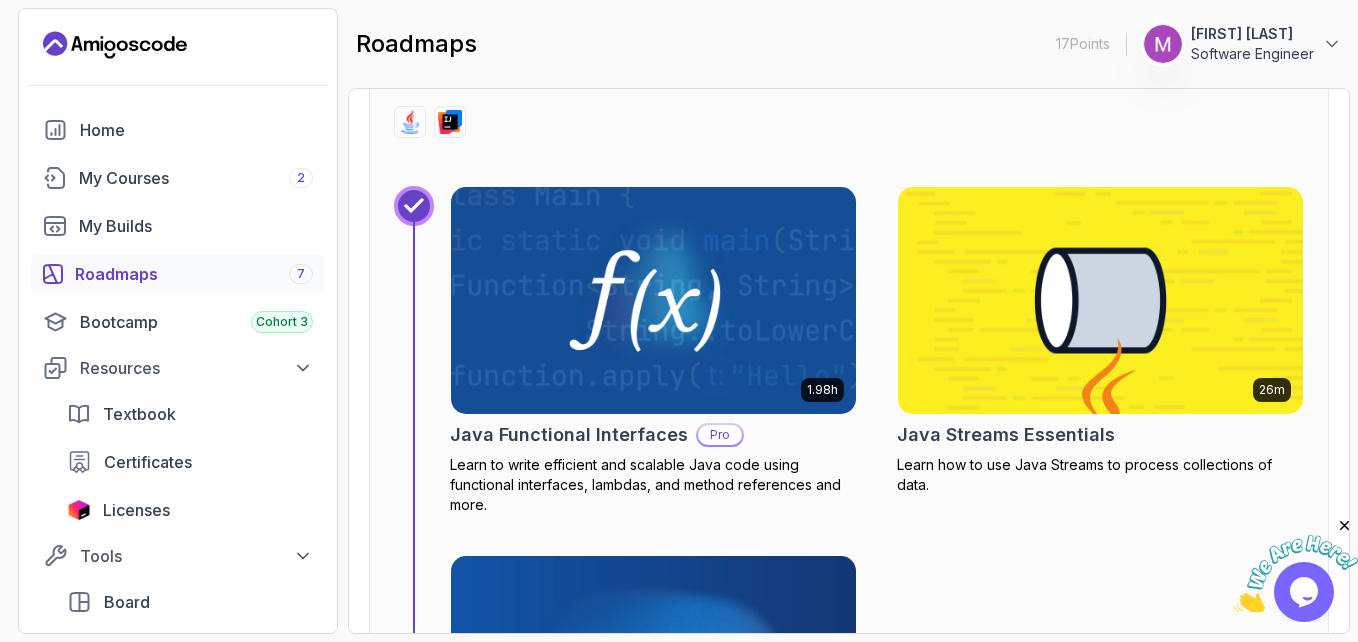 click at bounding box center (1100, 301) 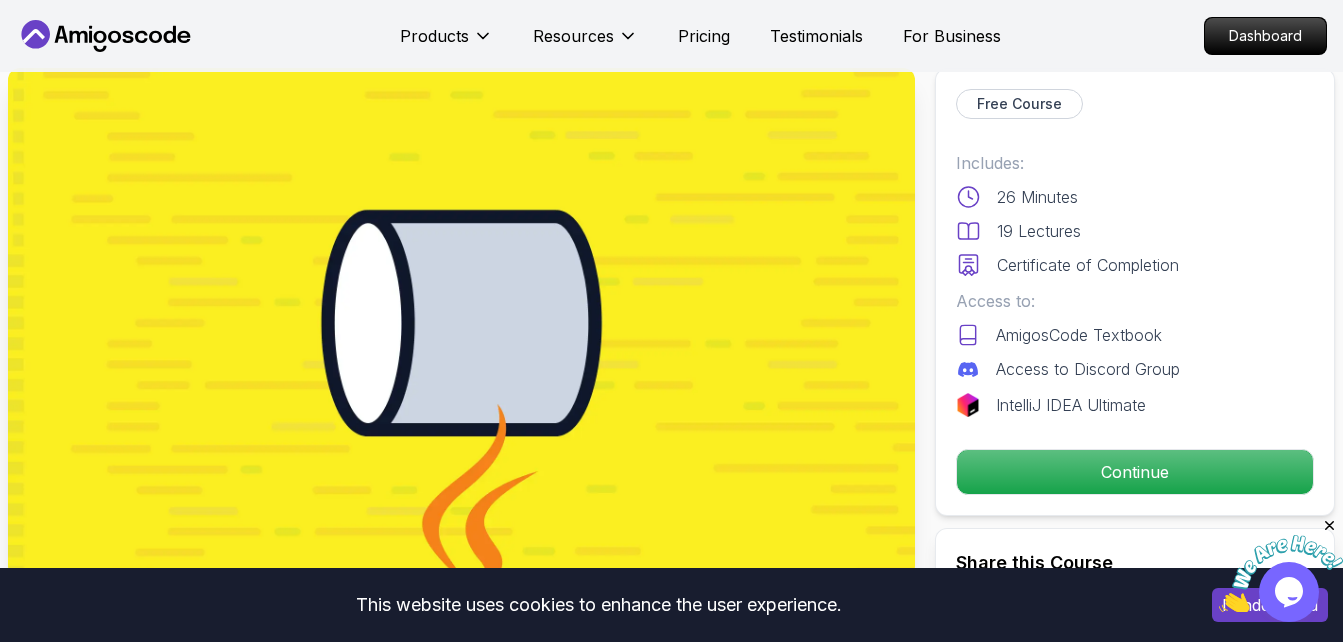 scroll, scrollTop: 0, scrollLeft: 0, axis: both 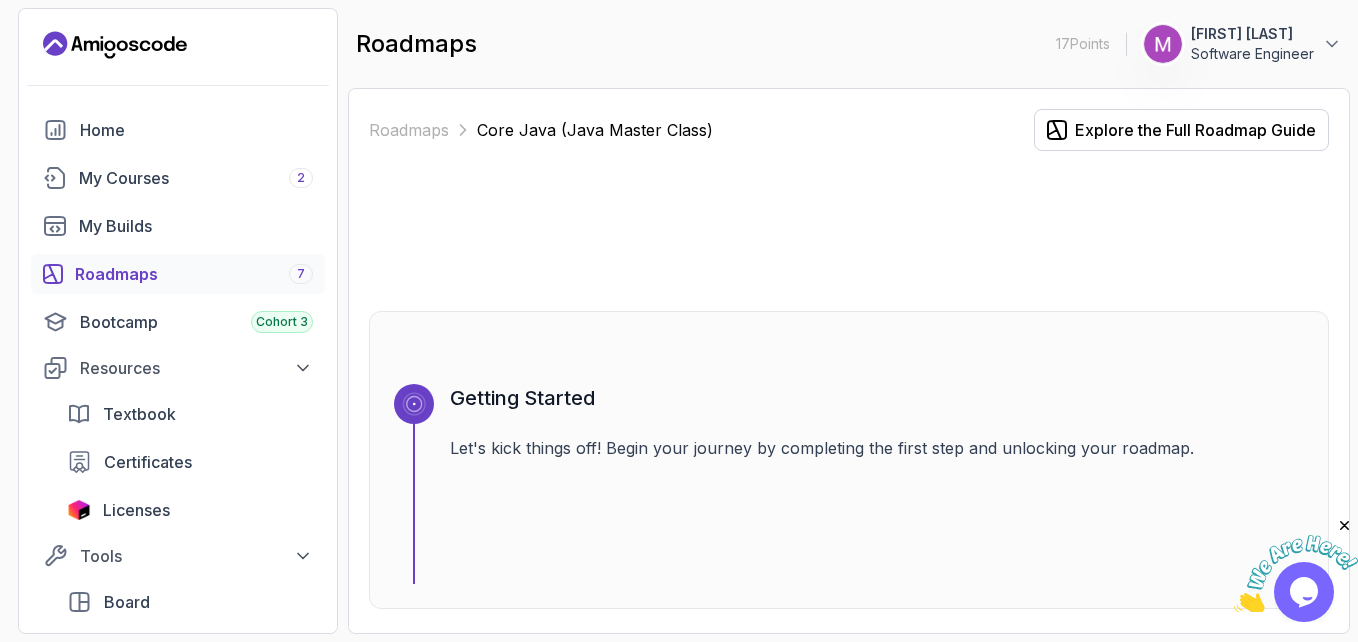 click at bounding box center [849, 231] 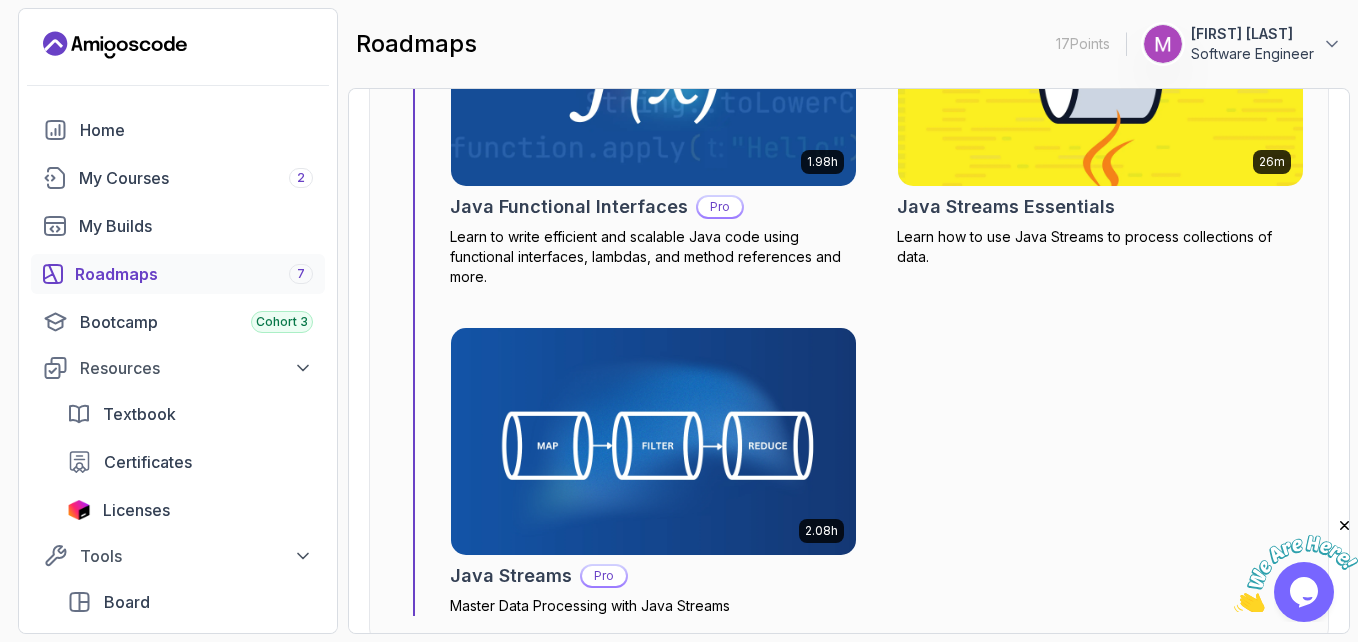 scroll, scrollTop: 8000, scrollLeft: 0, axis: vertical 